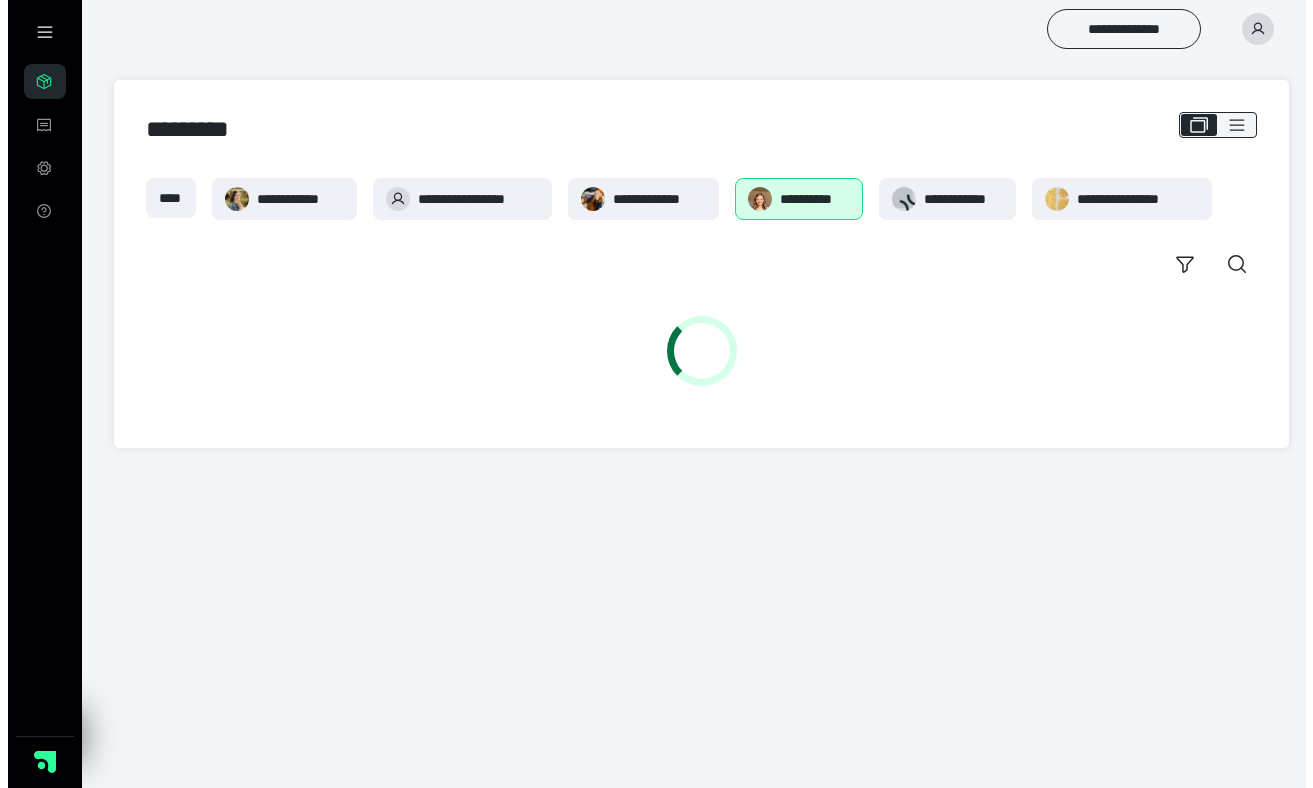 scroll, scrollTop: 0, scrollLeft: 0, axis: both 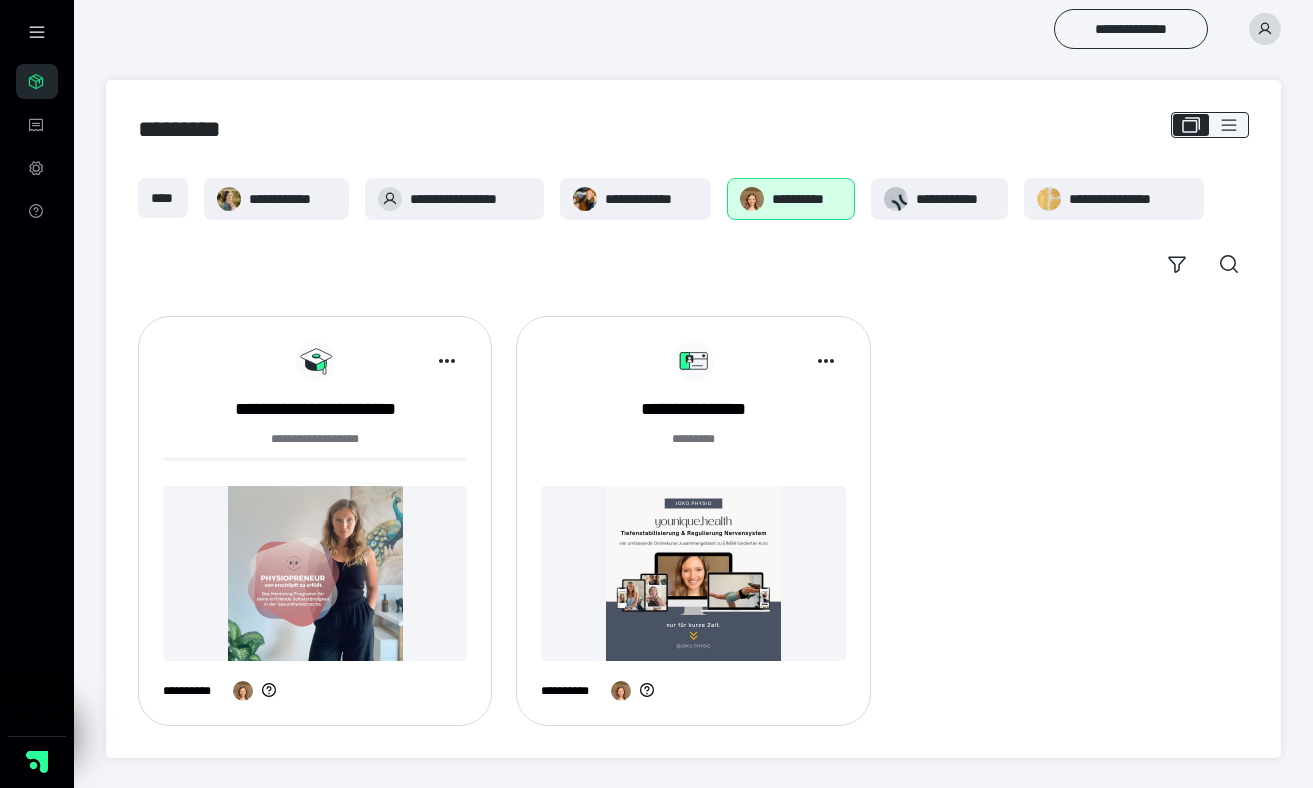 click at bounding box center [315, 573] 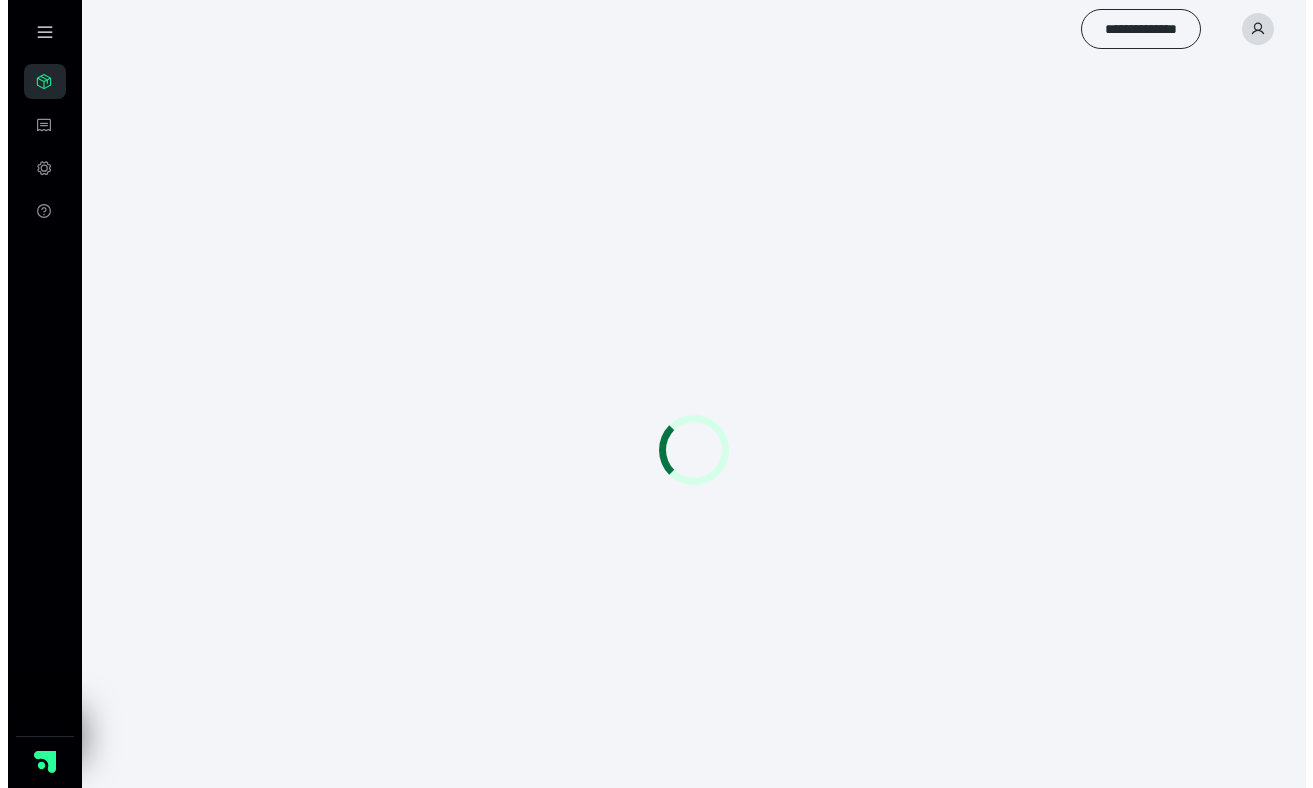 scroll, scrollTop: 0, scrollLeft: 0, axis: both 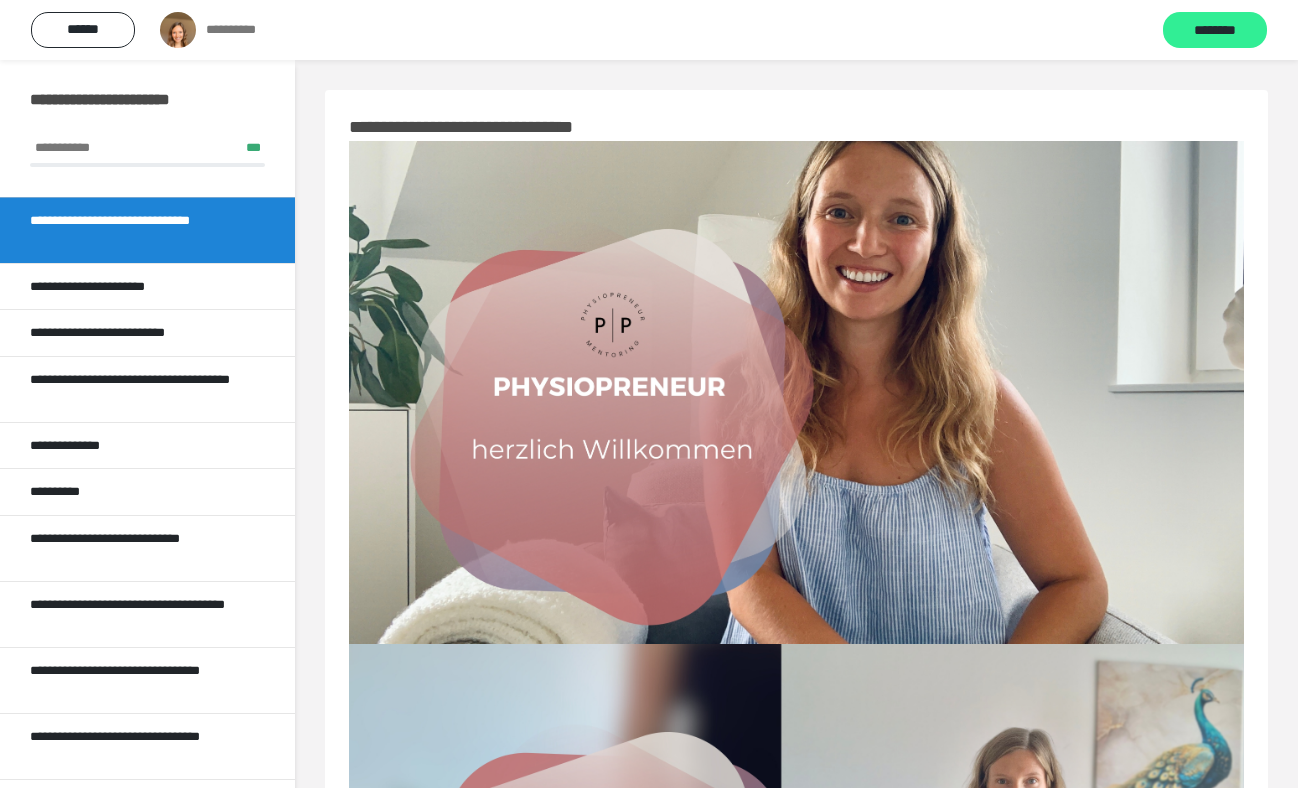 click on "********" at bounding box center (1215, 31) 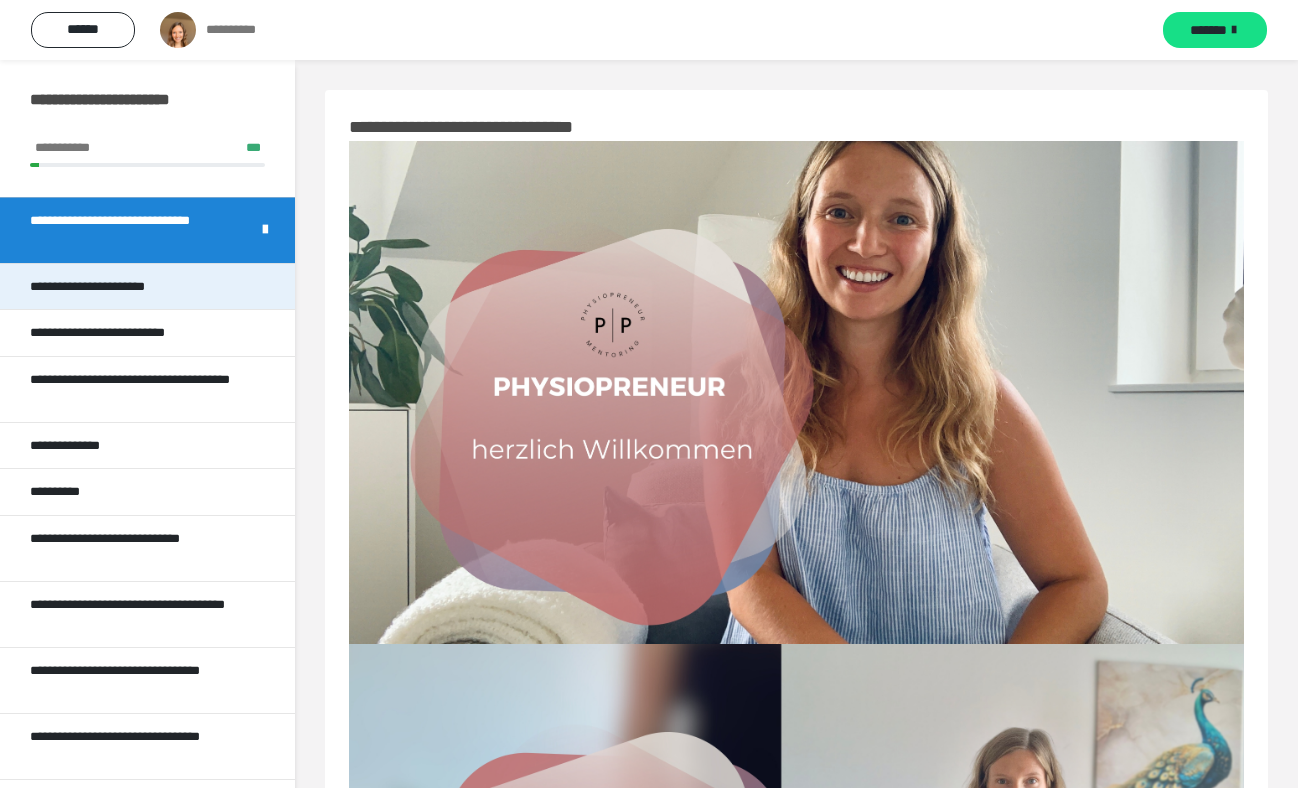 click on "**********" at bounding box center [147, 286] 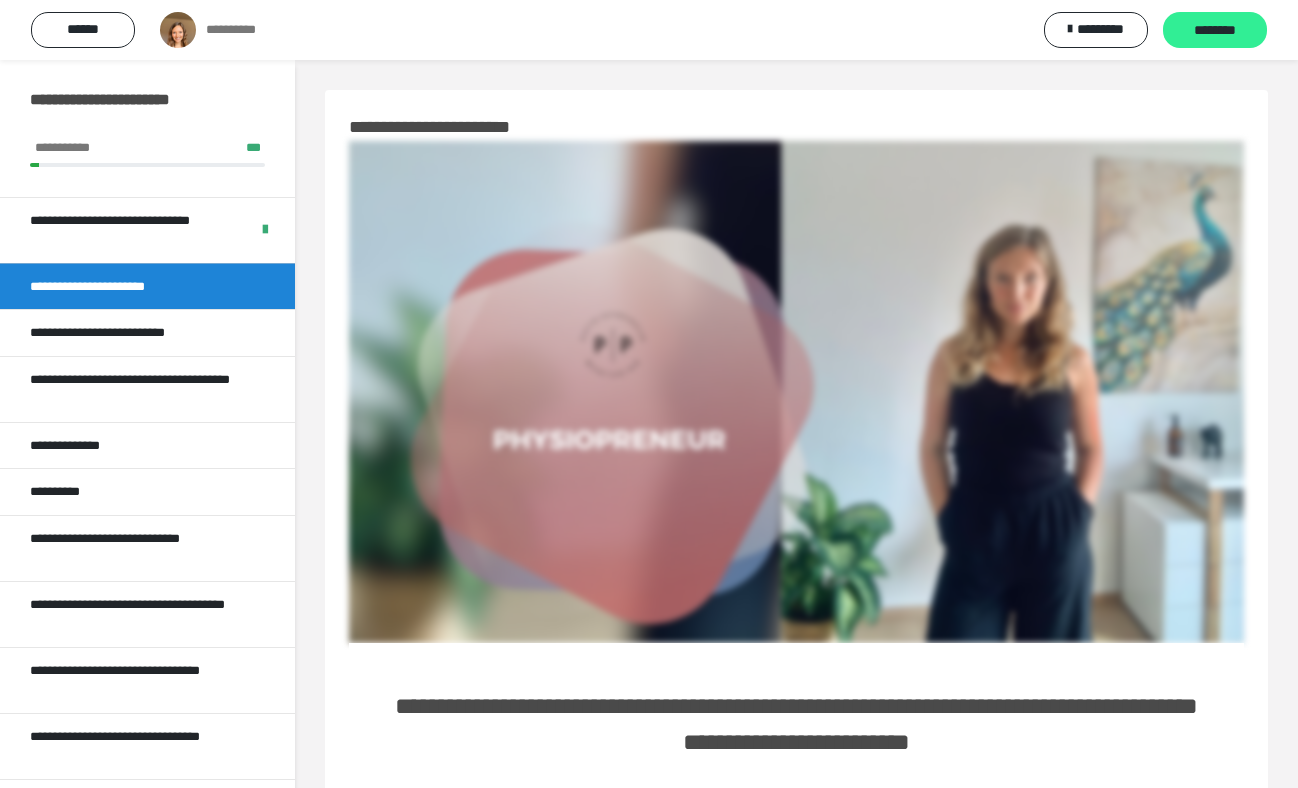 click on "********" at bounding box center [1215, 31] 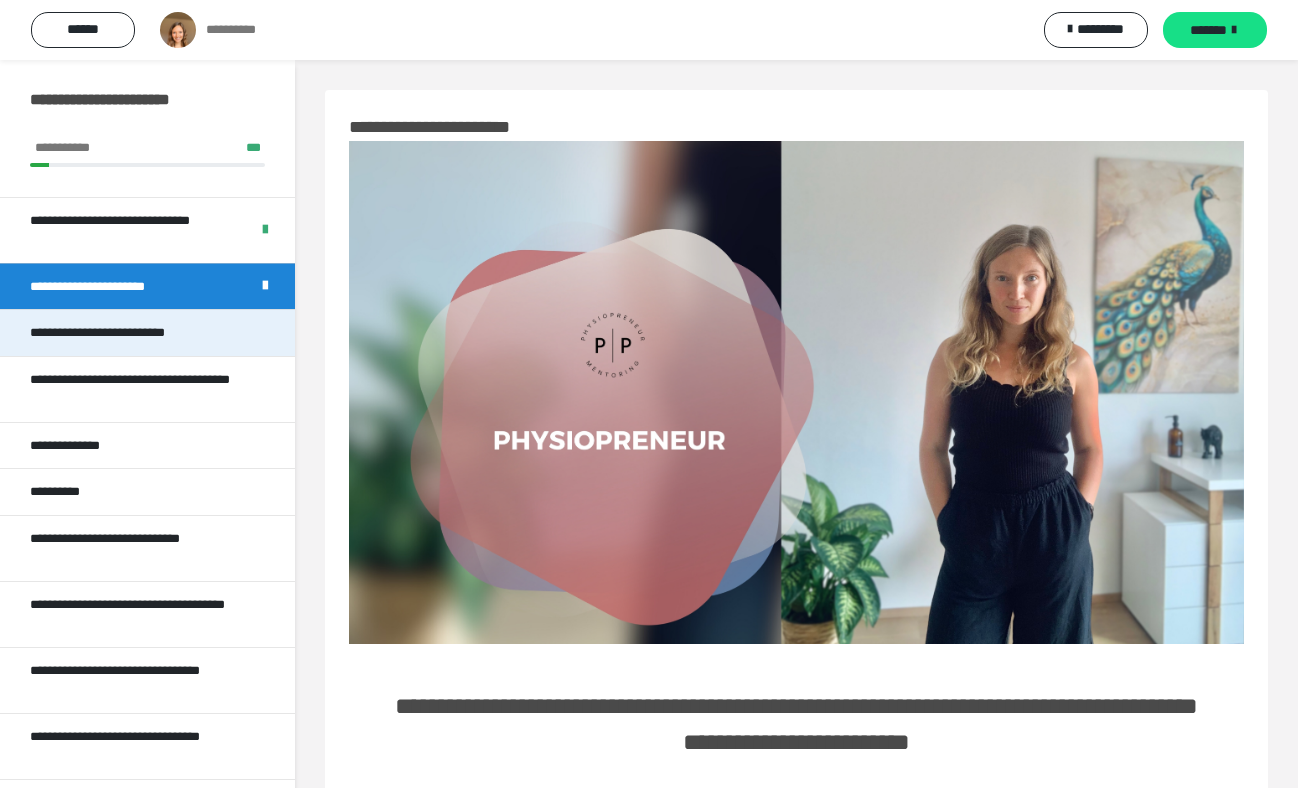 click on "**********" at bounding box center [147, 332] 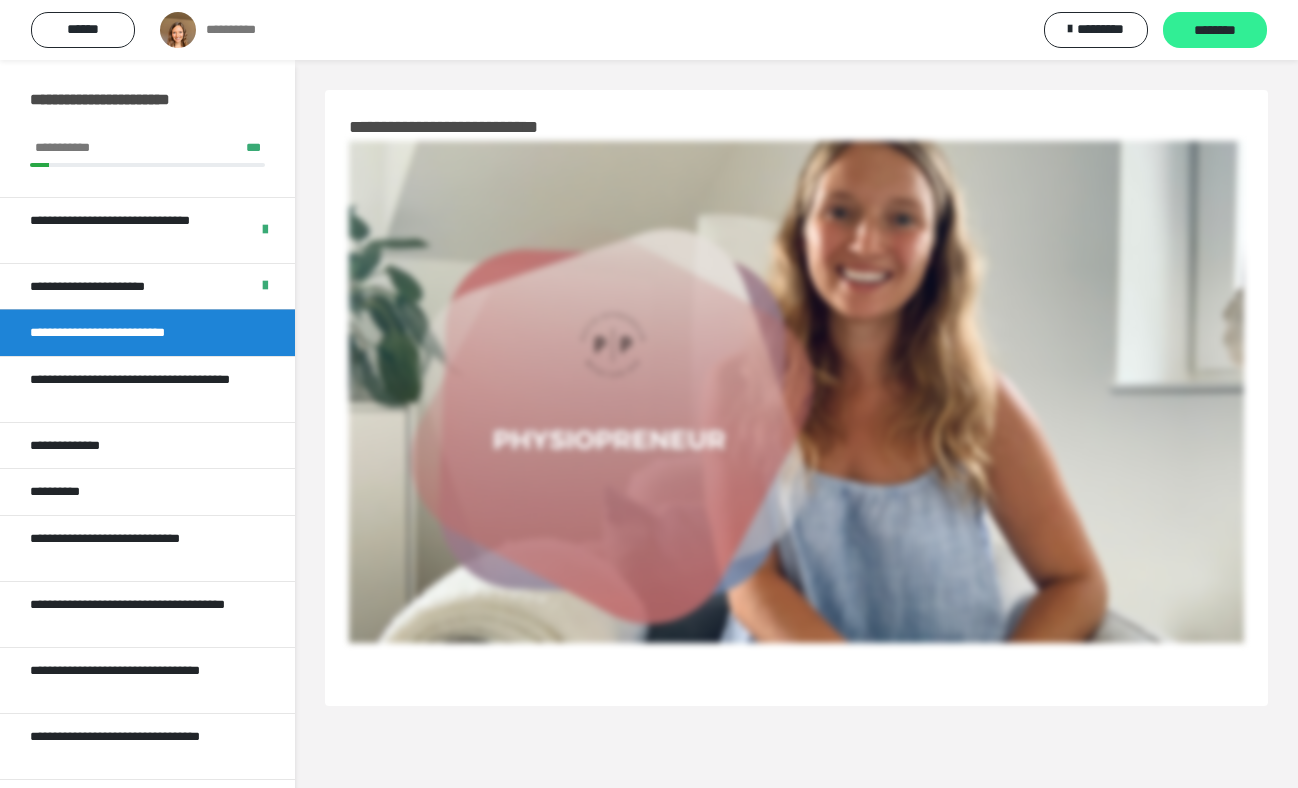 click on "********" at bounding box center [1215, 30] 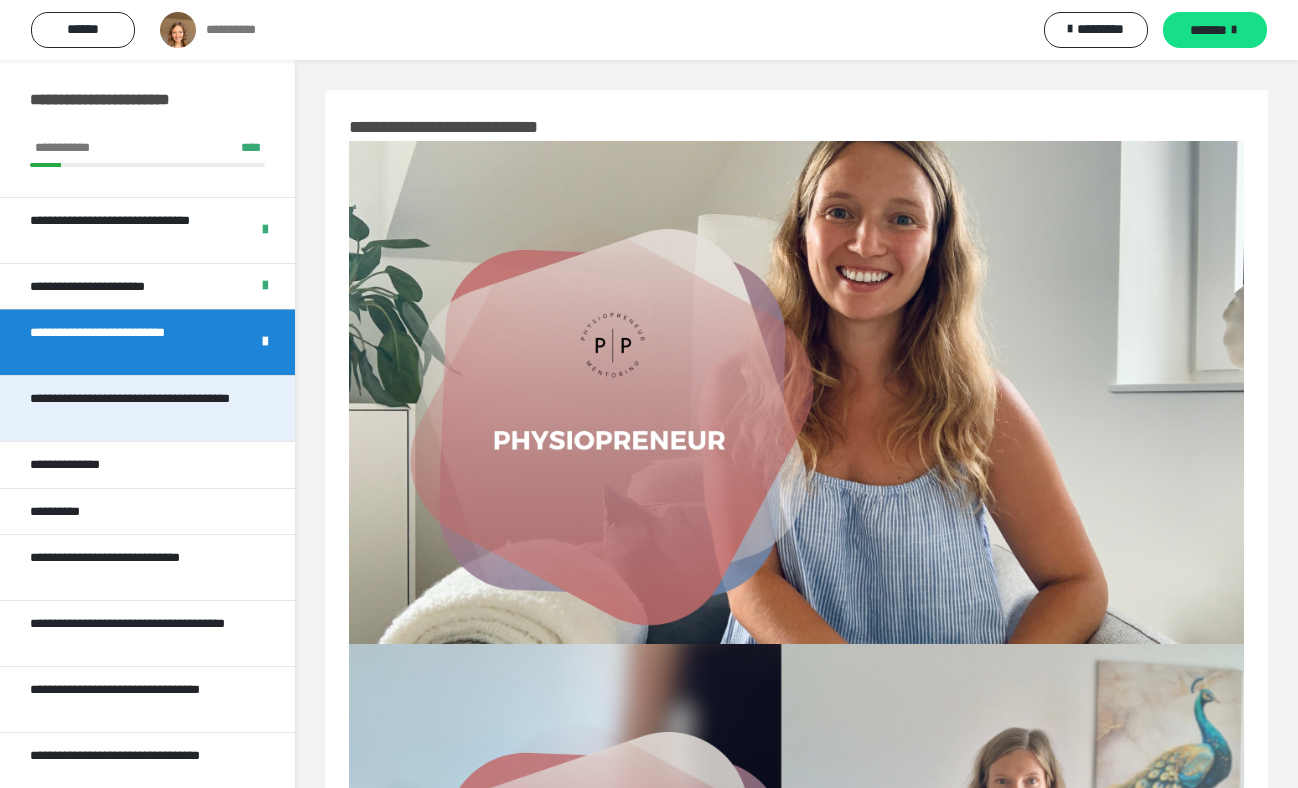 click on "**********" at bounding box center [132, 408] 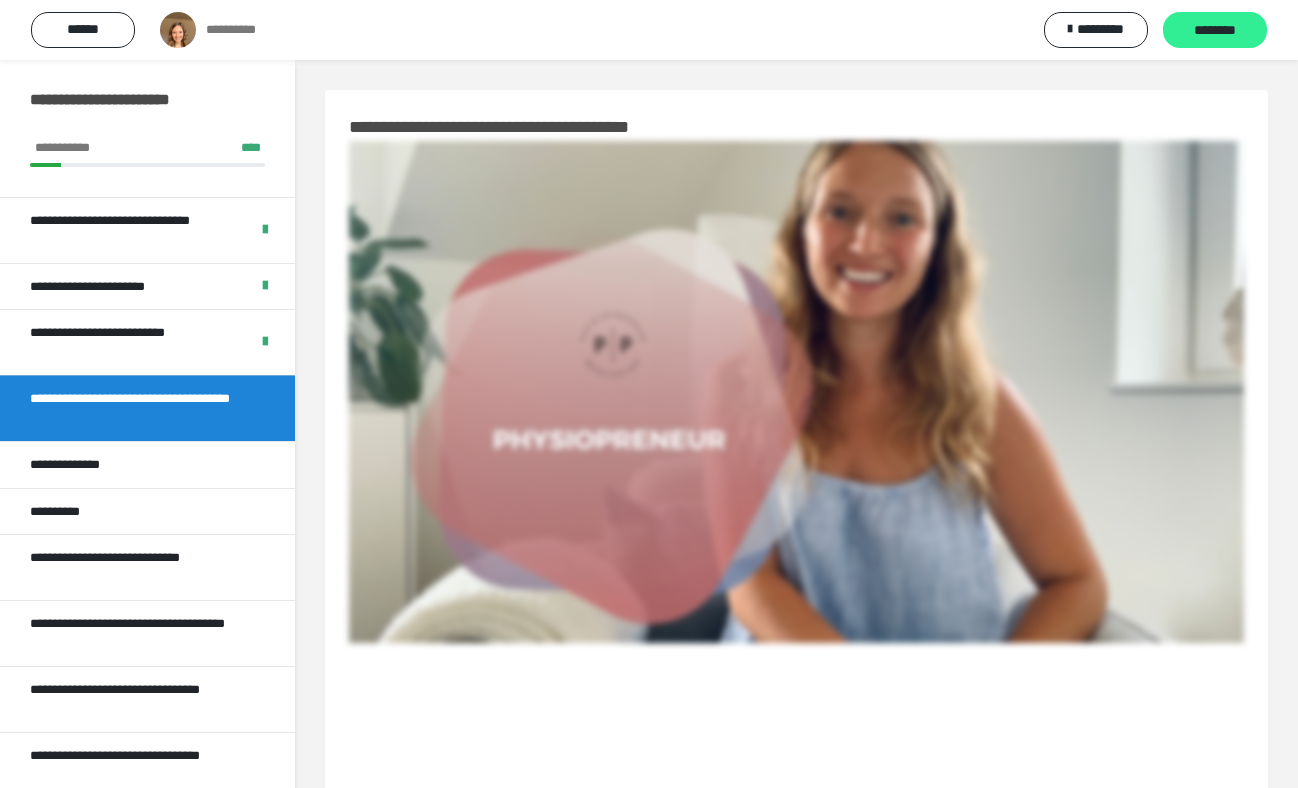 click on "********" at bounding box center [1215, 31] 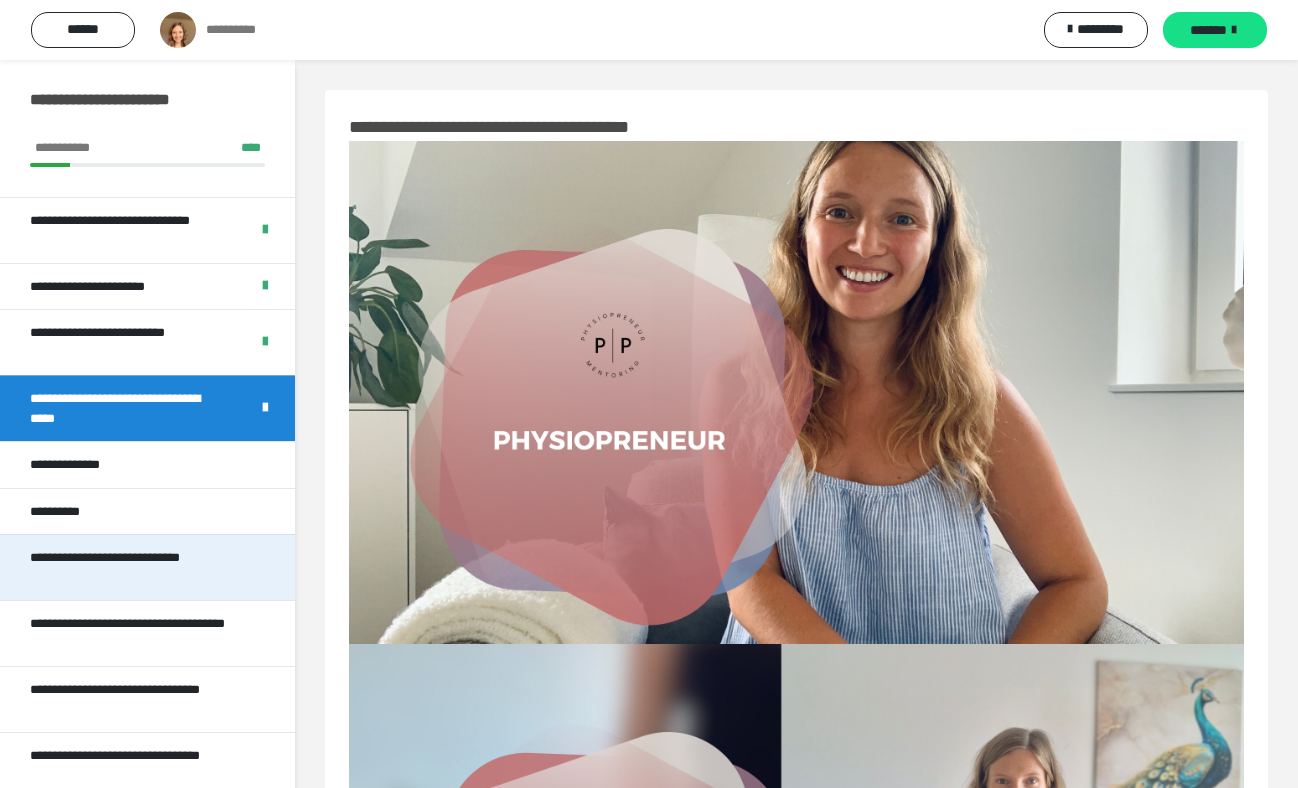 click on "**********" at bounding box center (132, 567) 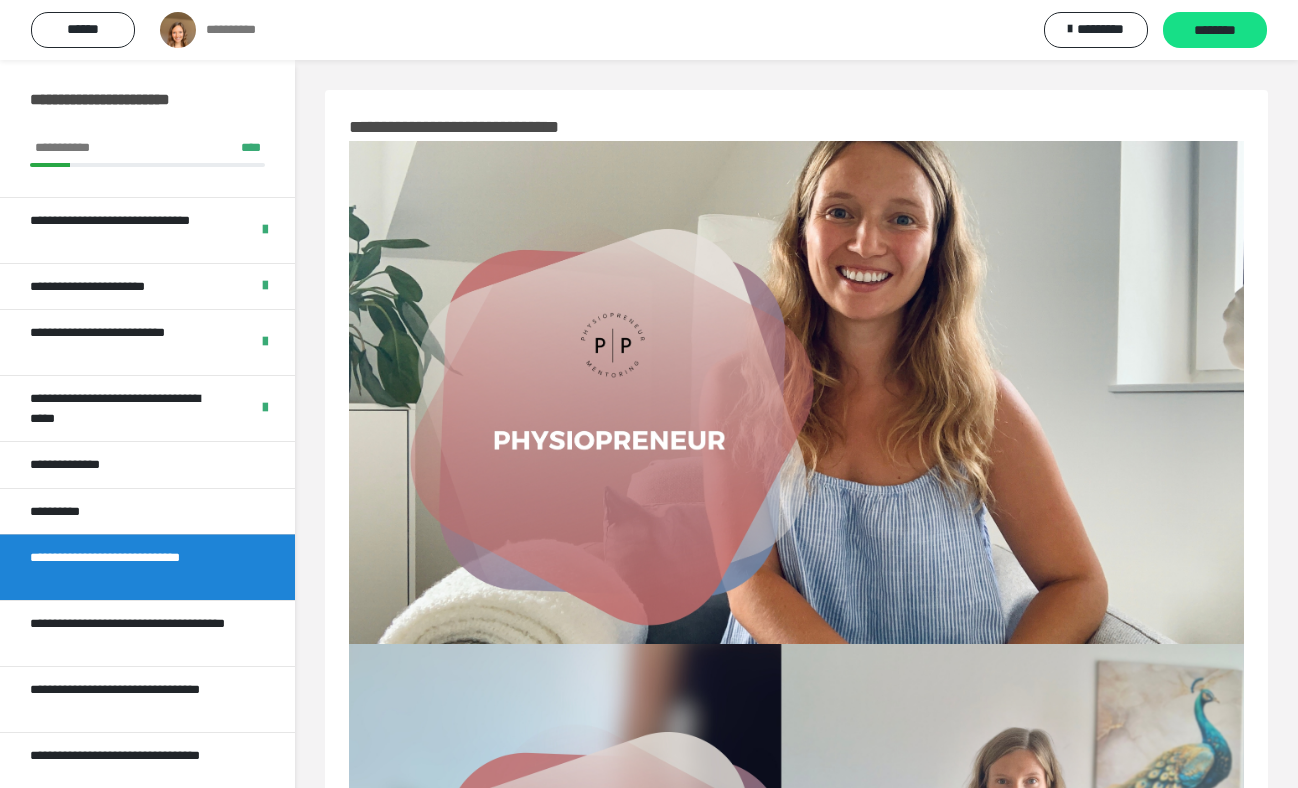scroll, scrollTop: 257, scrollLeft: 0, axis: vertical 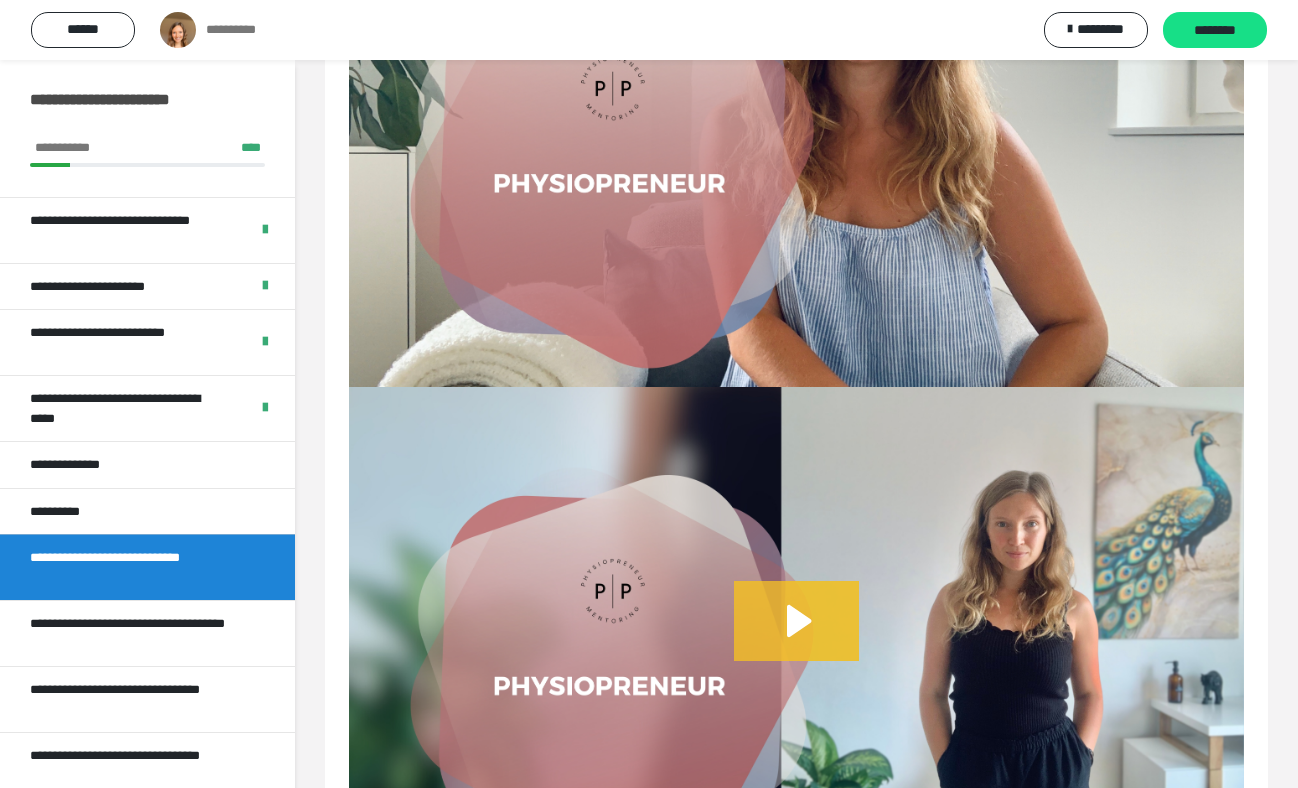 click 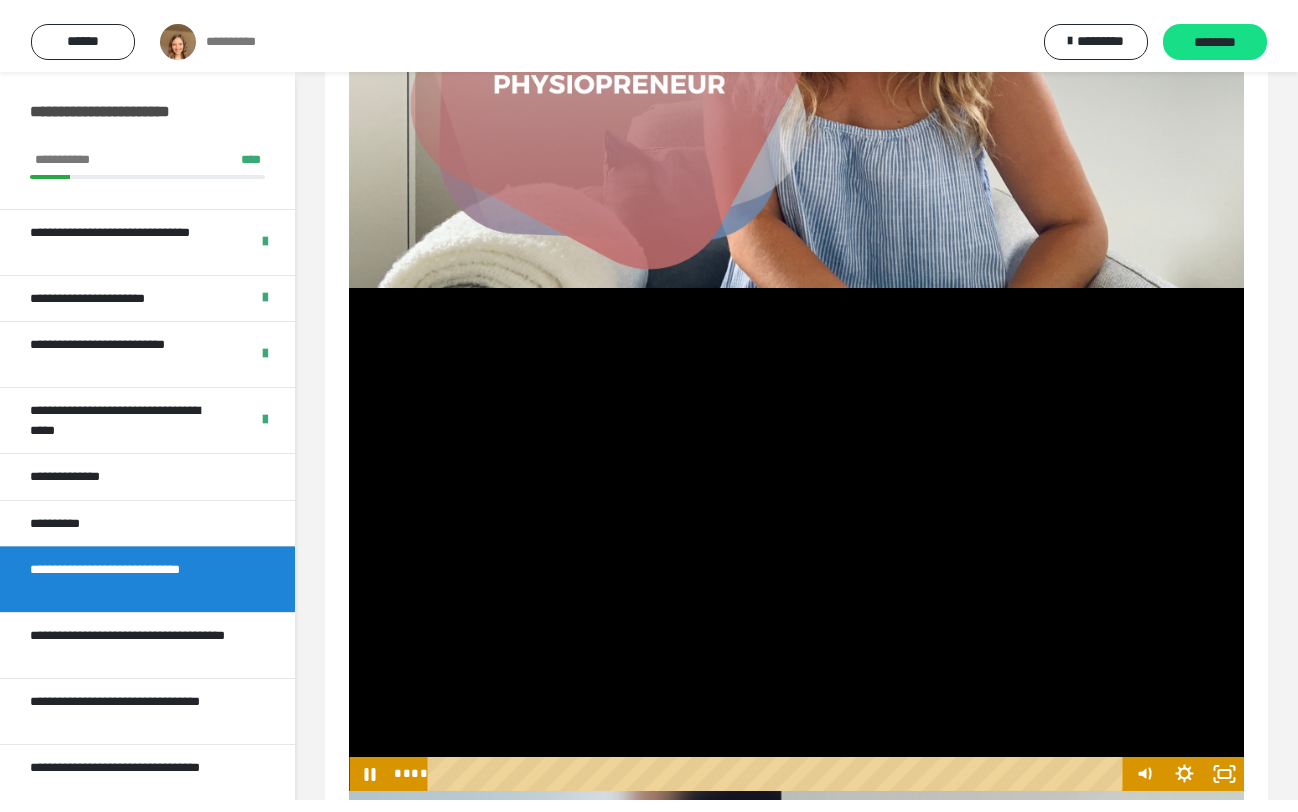 scroll, scrollTop: 376, scrollLeft: 0, axis: vertical 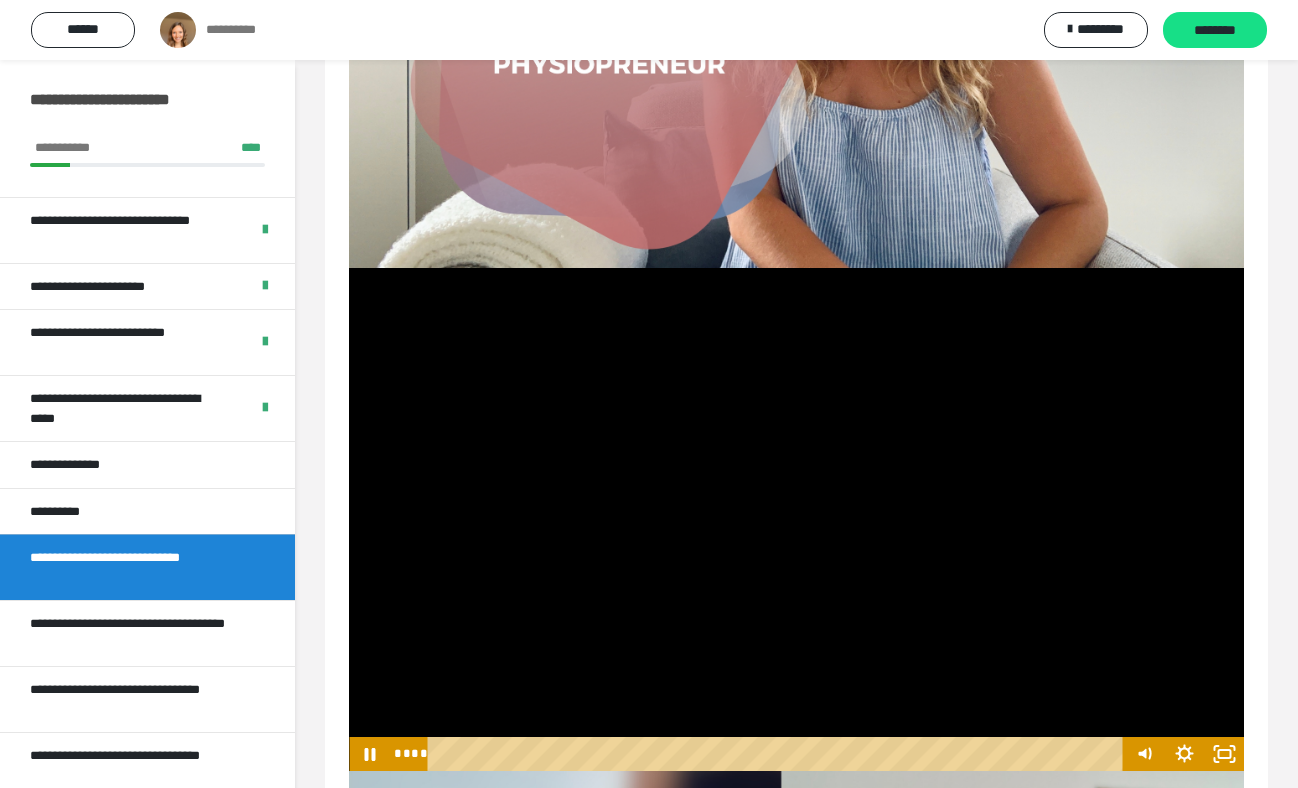 click on "**********" at bounding box center (796, 758) 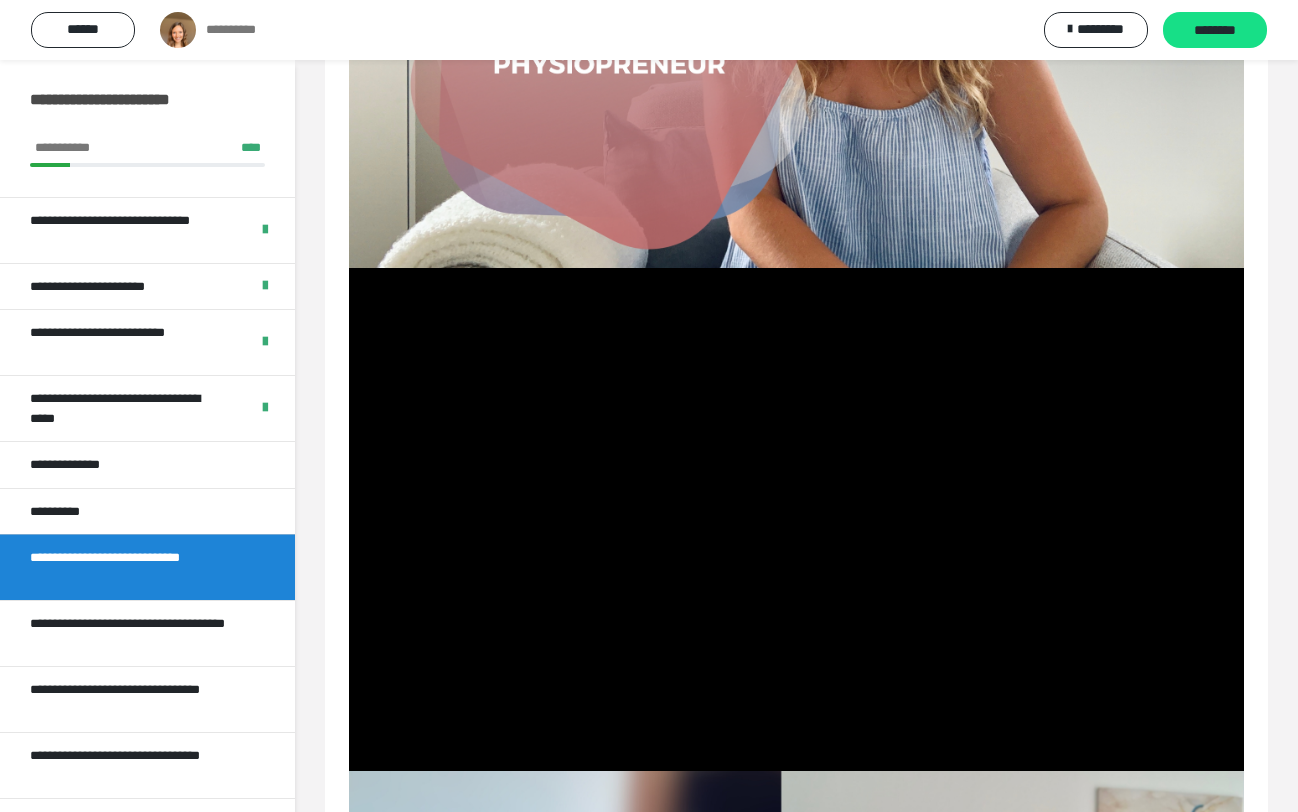 click on "**********" at bounding box center [796, 758] 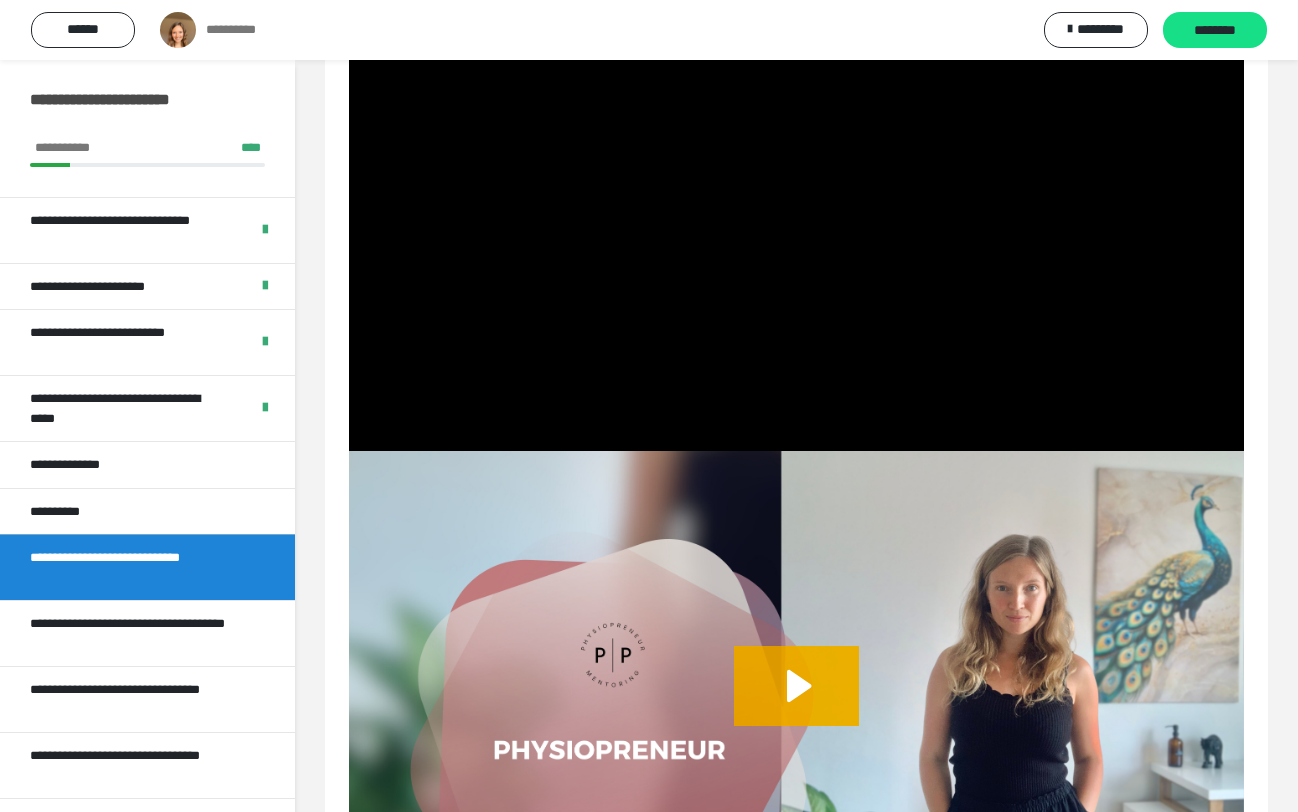 scroll, scrollTop: 696, scrollLeft: 0, axis: vertical 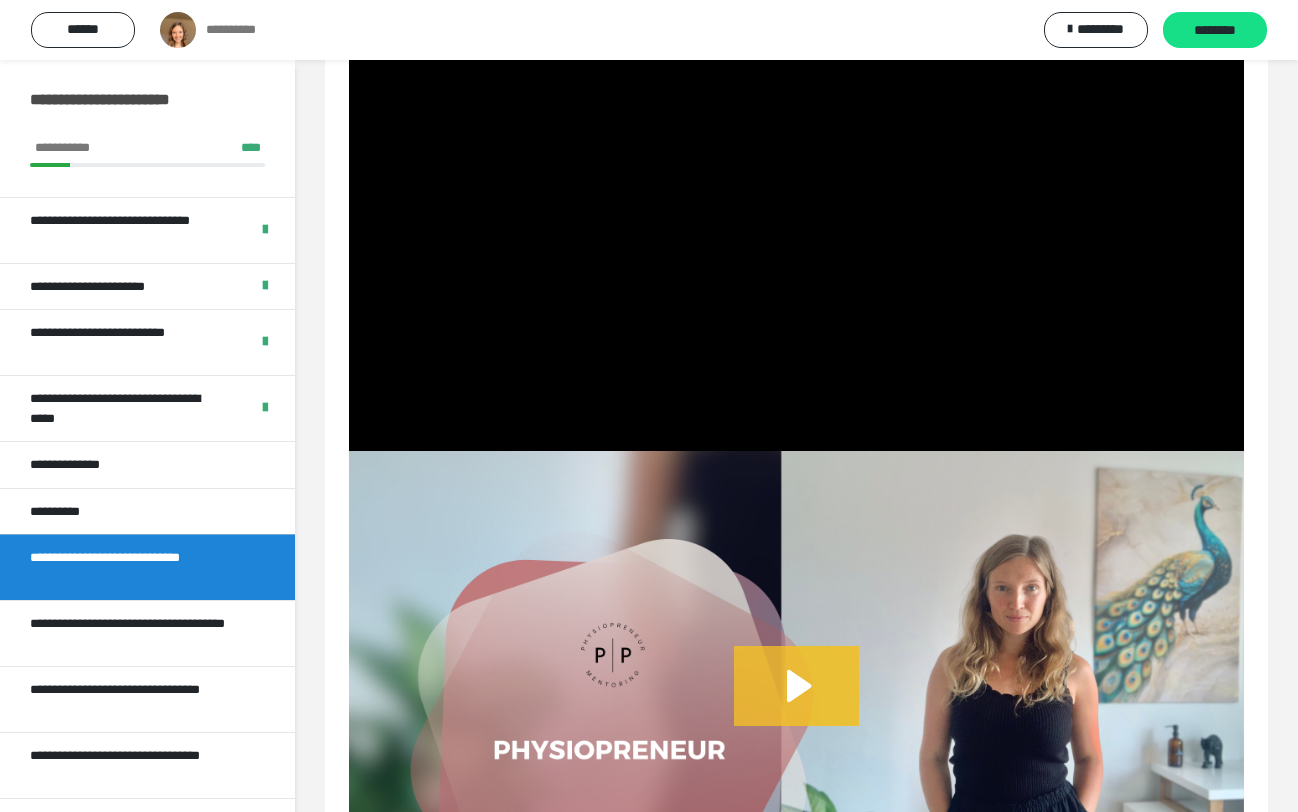 click 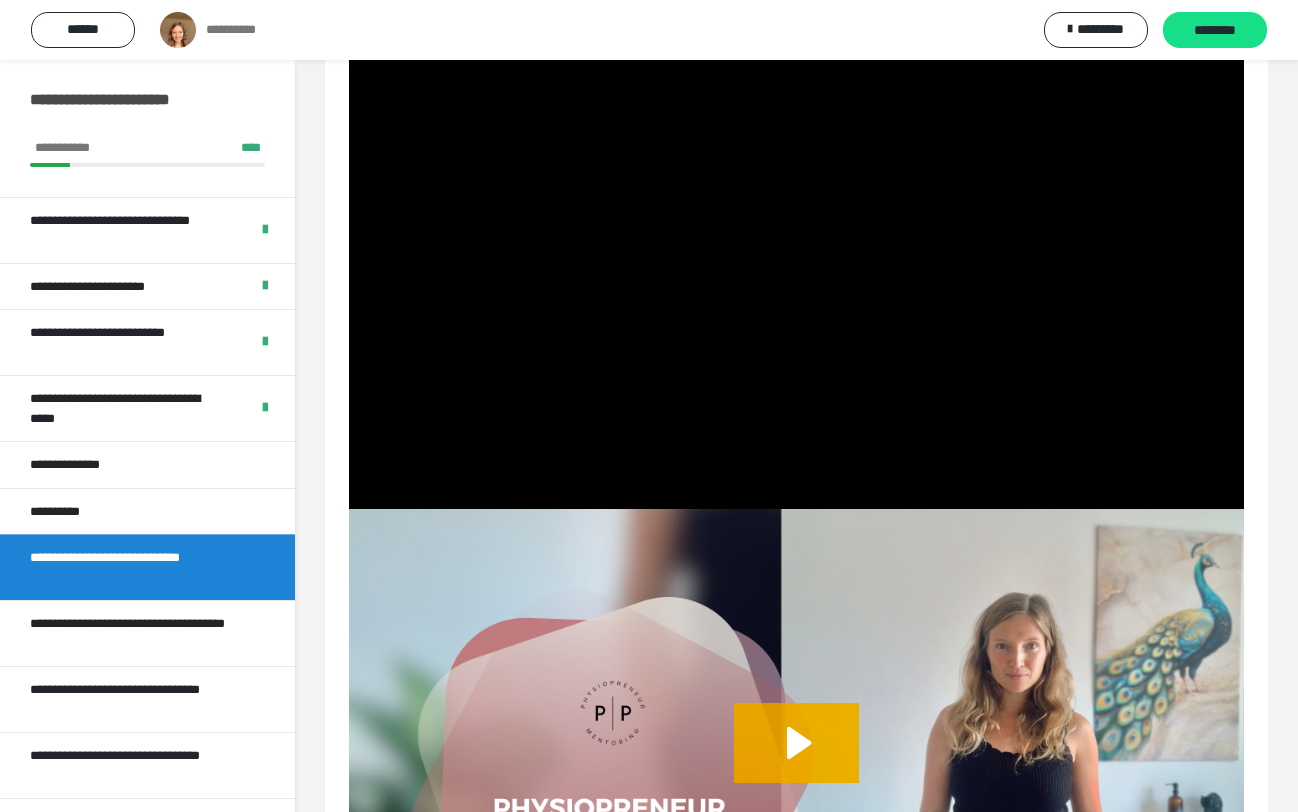 scroll, scrollTop: 1143, scrollLeft: 0, axis: vertical 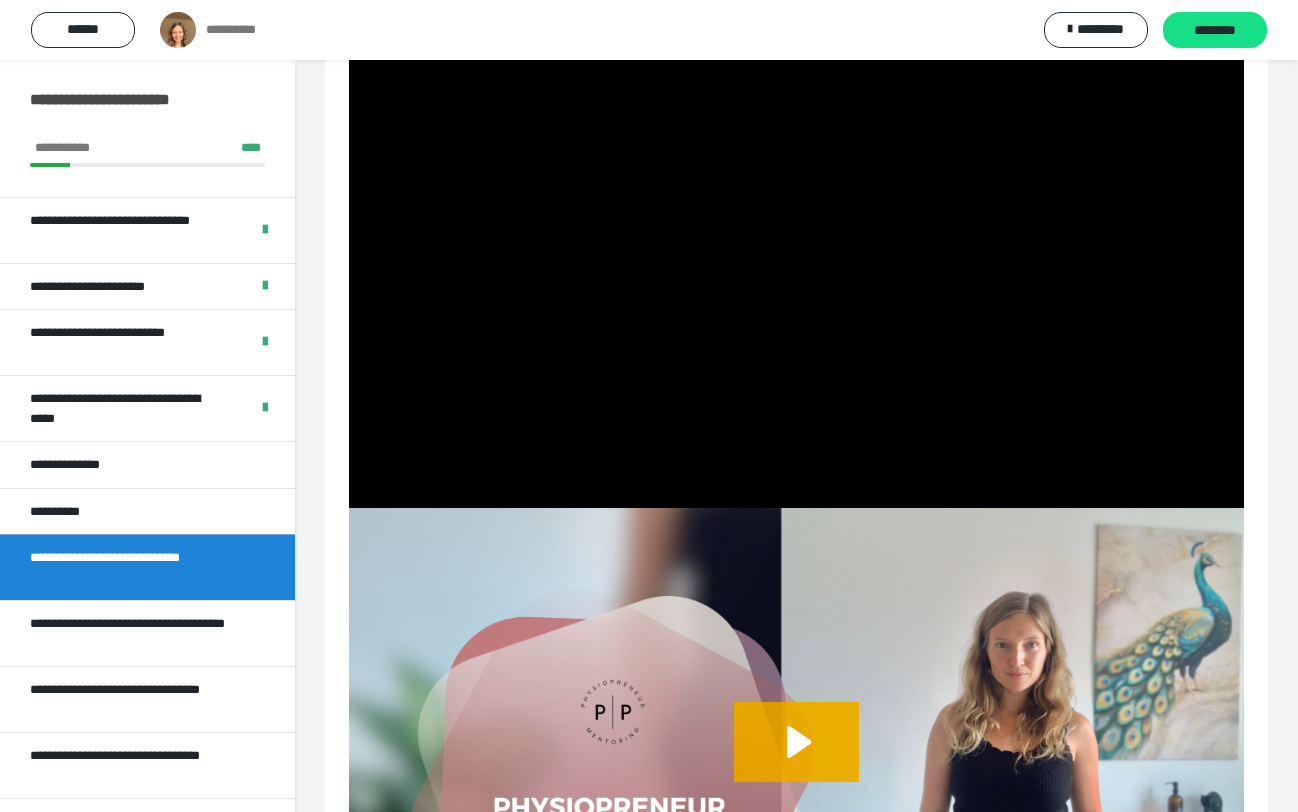 click at bounding box center (796, 255) 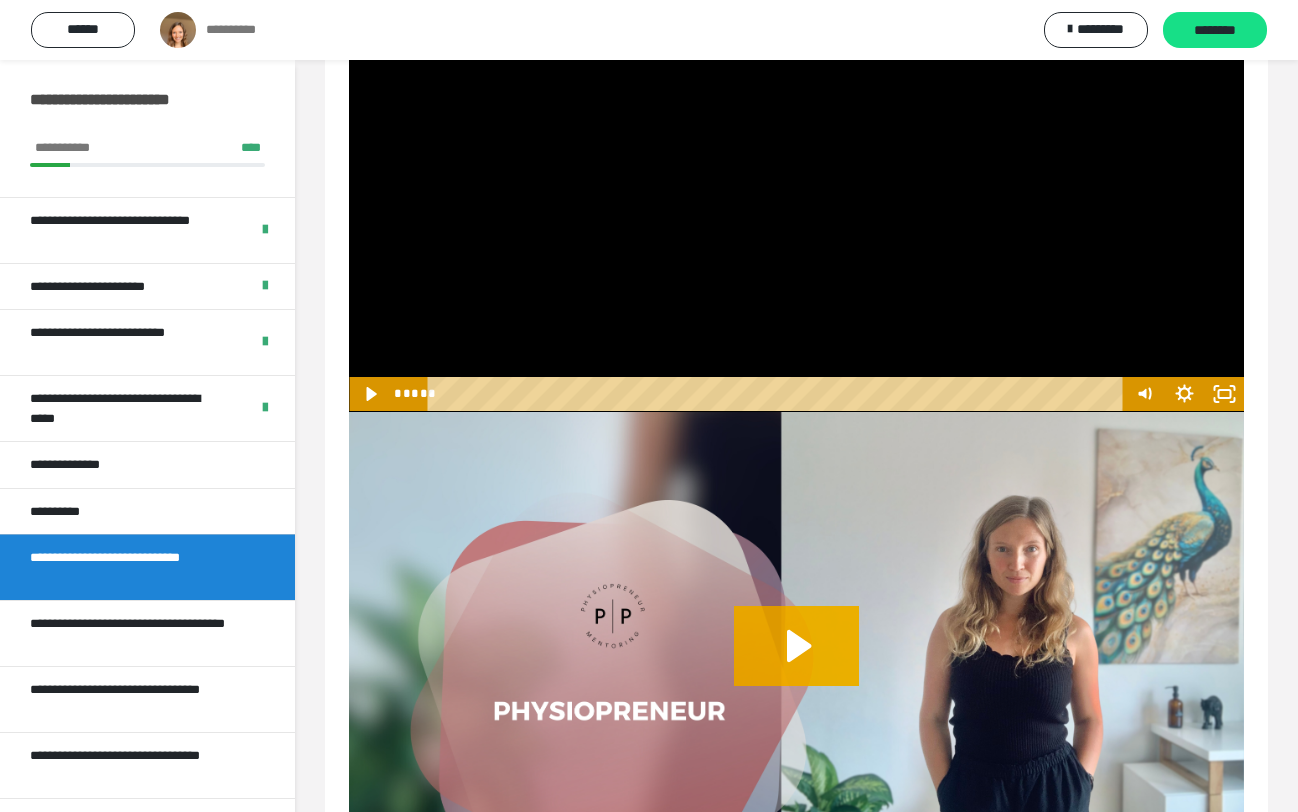 scroll, scrollTop: 1396, scrollLeft: 0, axis: vertical 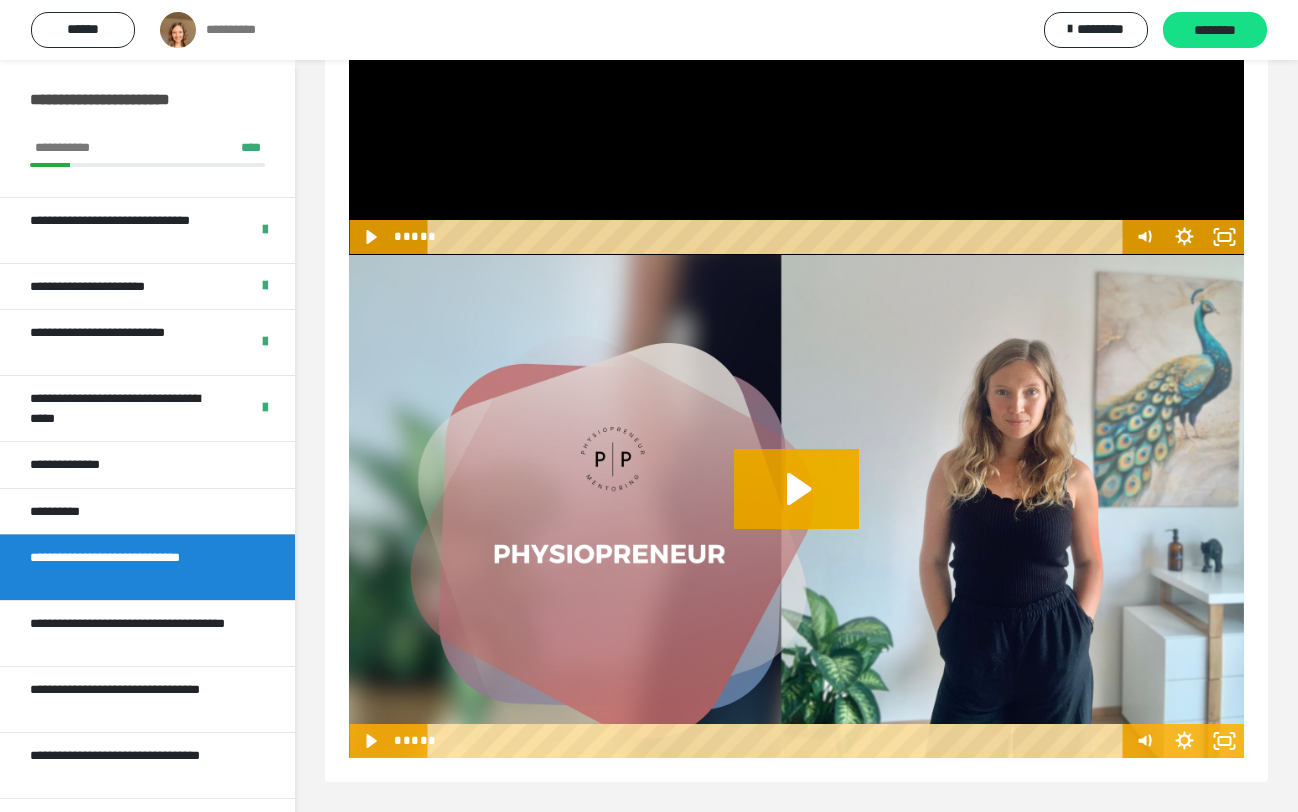 click 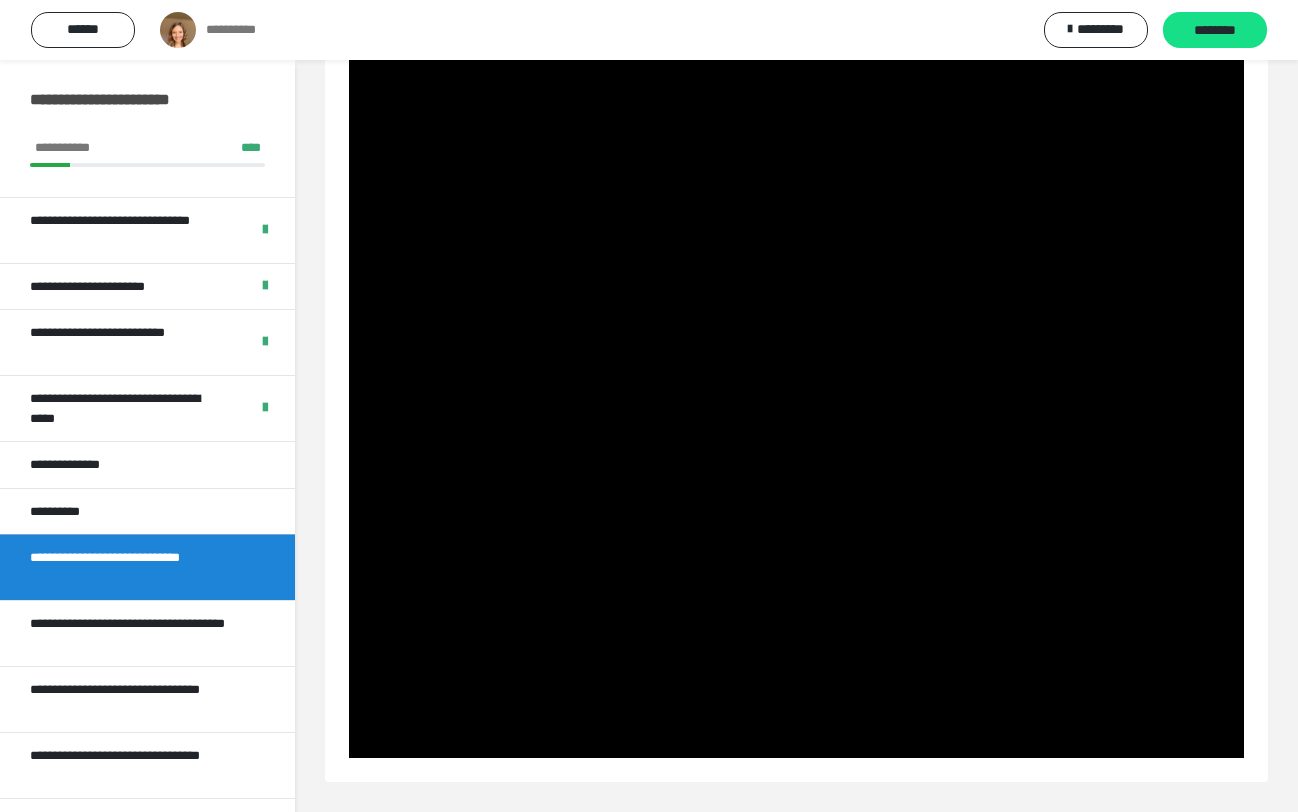 click at bounding box center (796, 505) 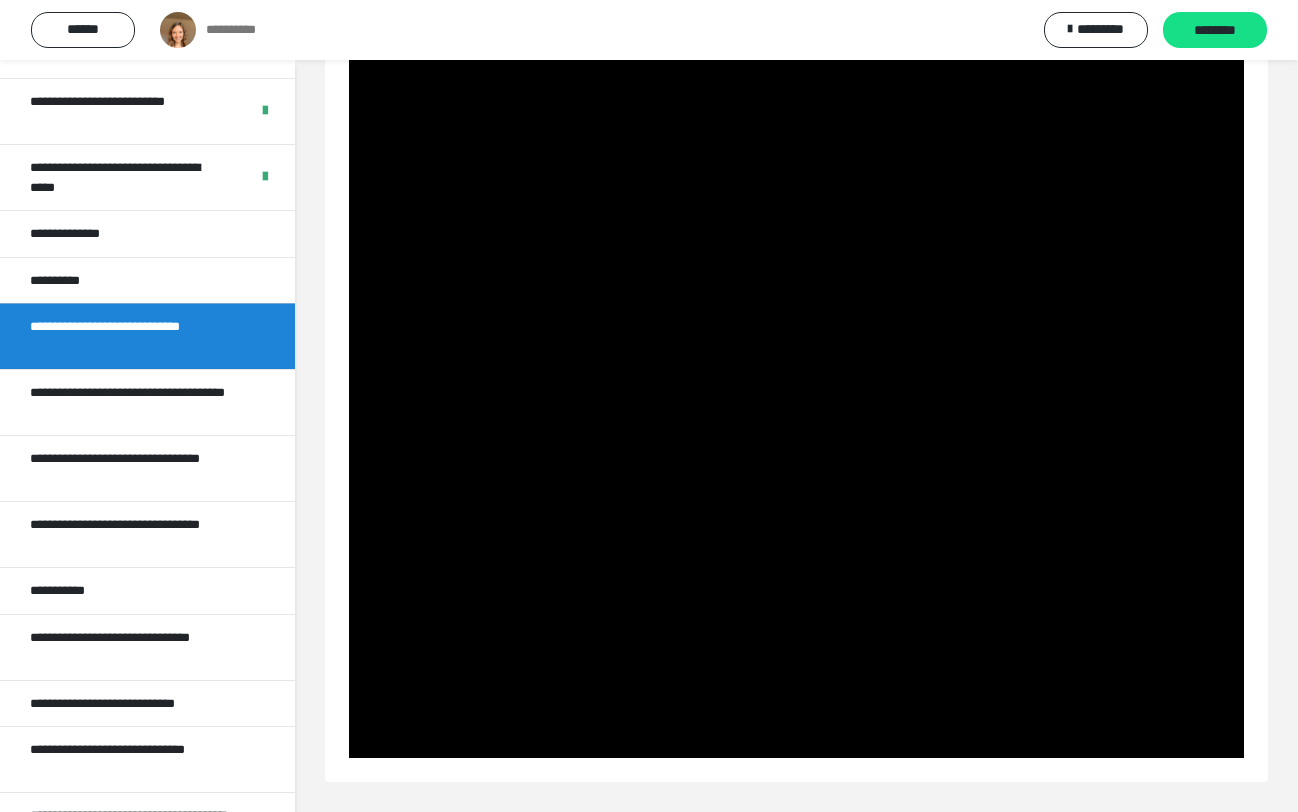 scroll, scrollTop: 223, scrollLeft: 0, axis: vertical 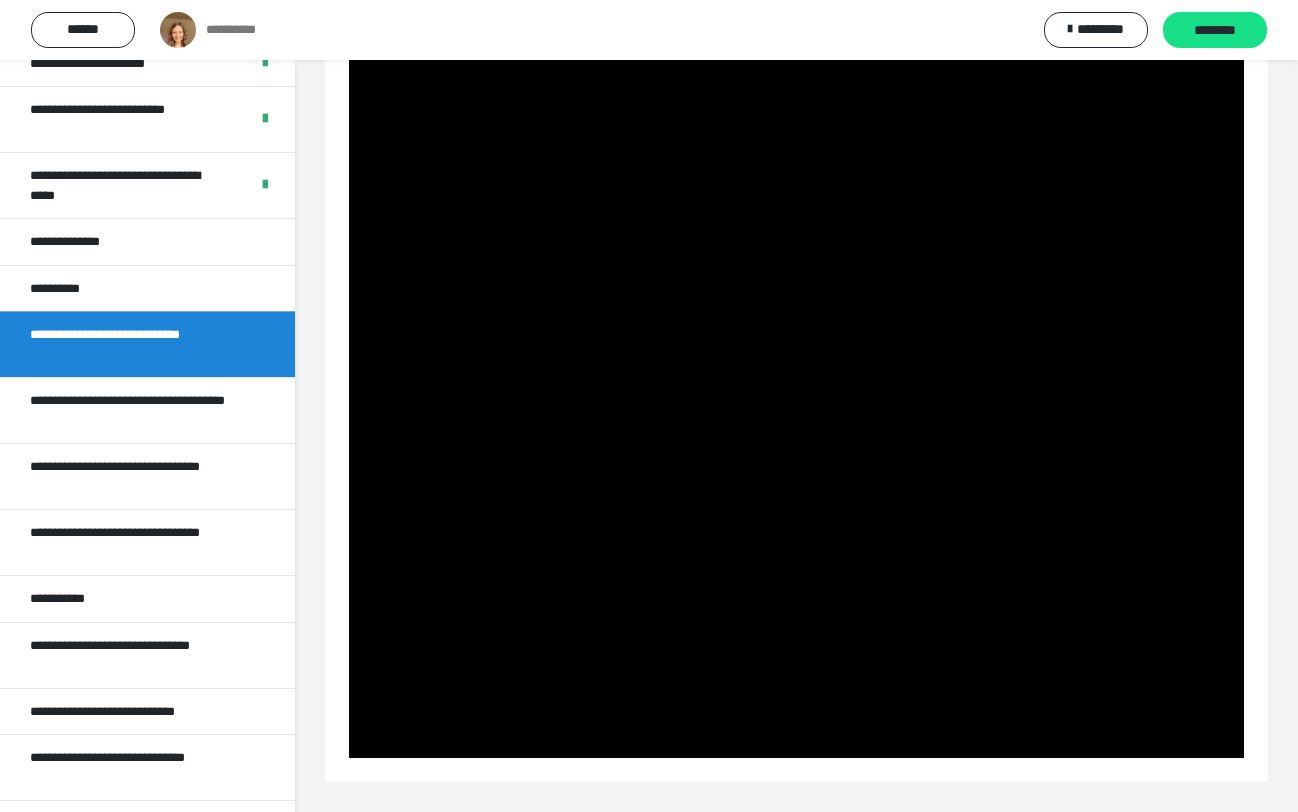 click on "**********" at bounding box center (132, 410) 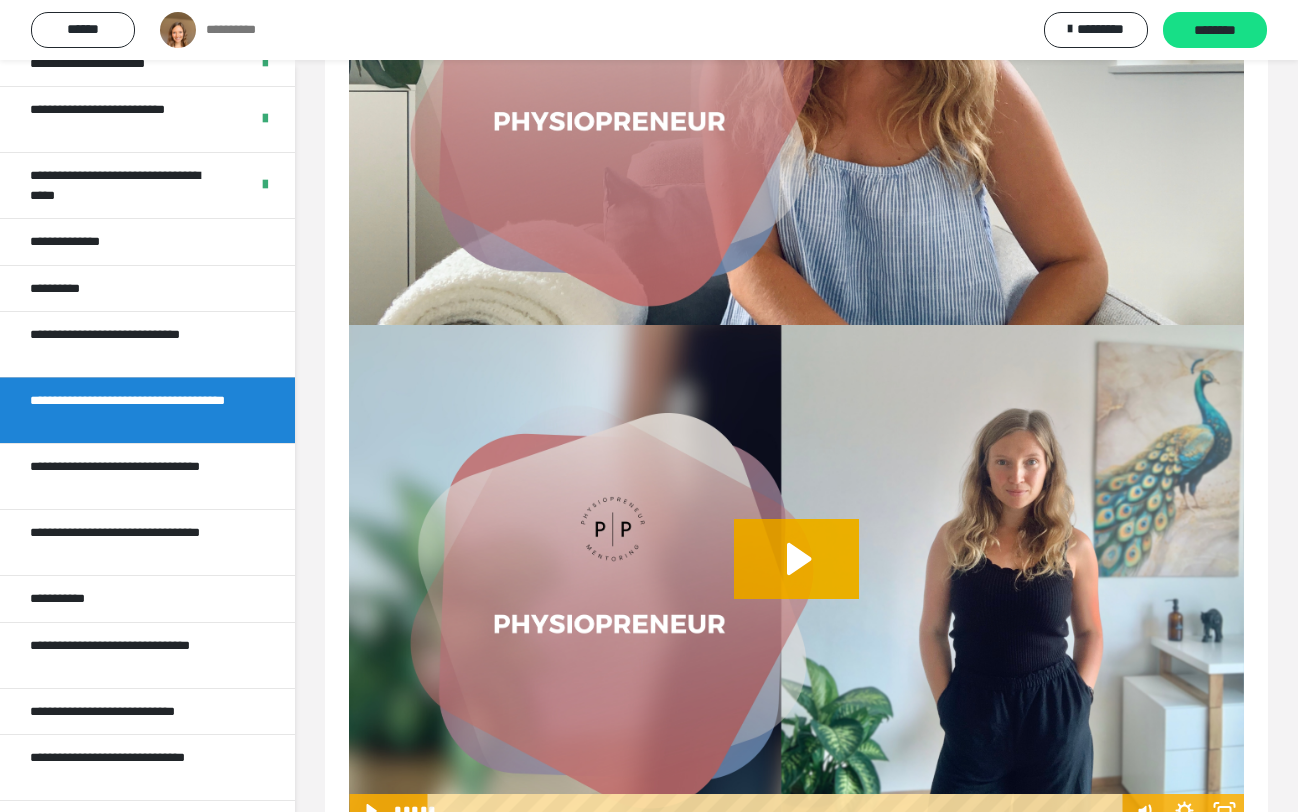 scroll, scrollTop: 320, scrollLeft: 0, axis: vertical 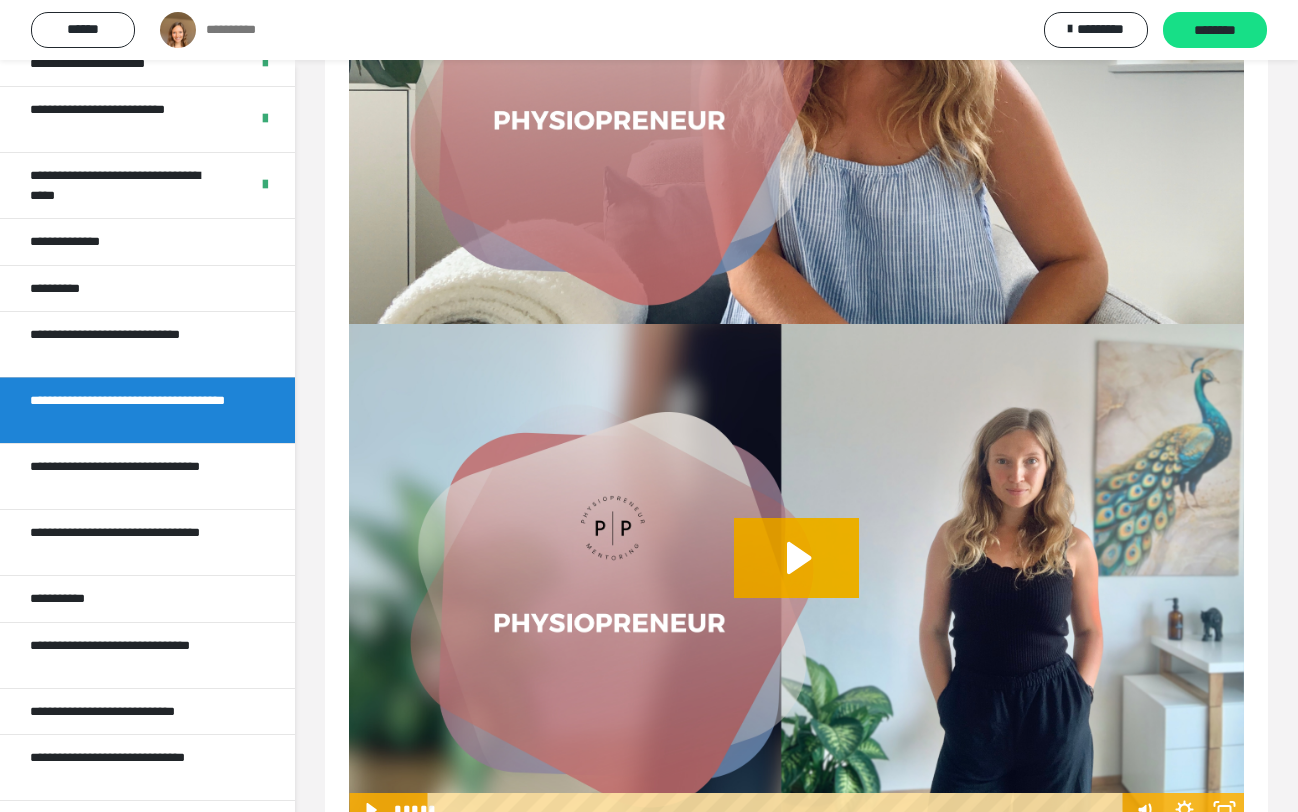 click 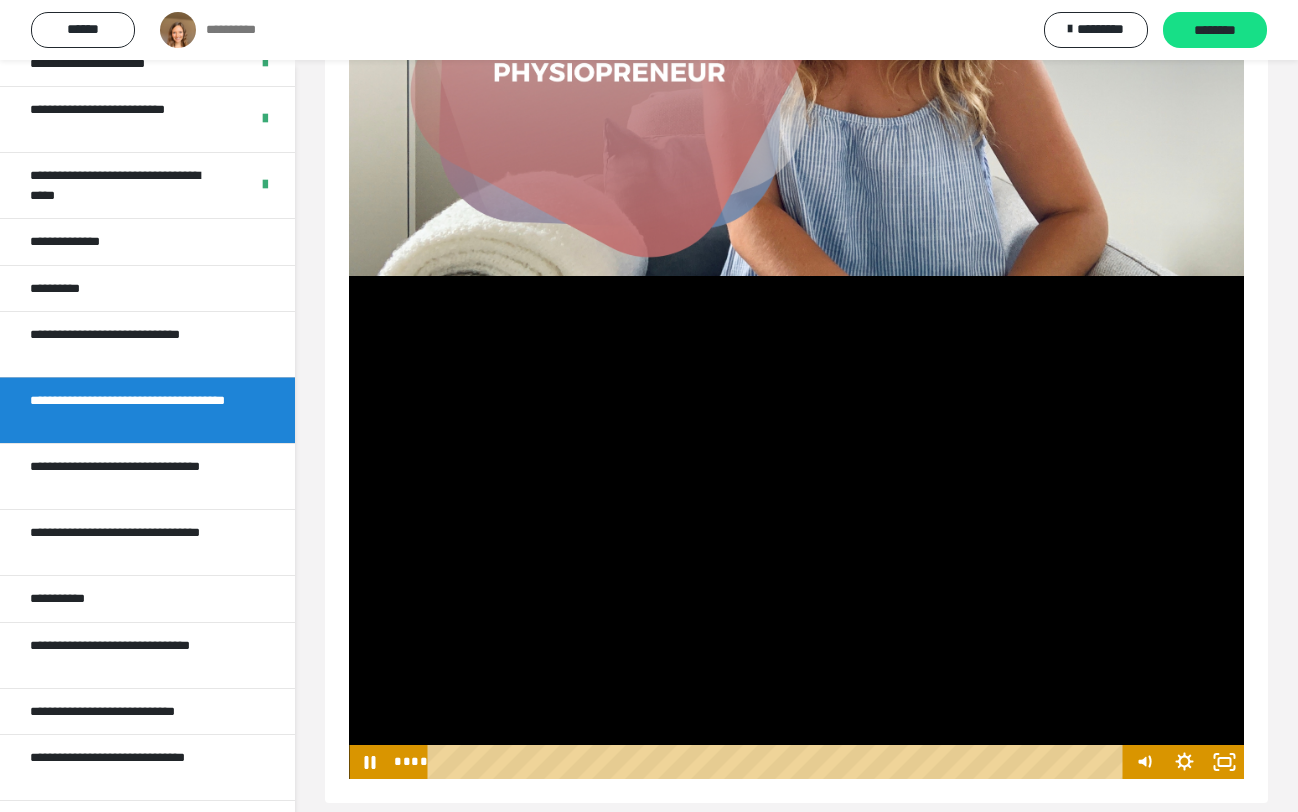 scroll, scrollTop: 389, scrollLeft: 0, axis: vertical 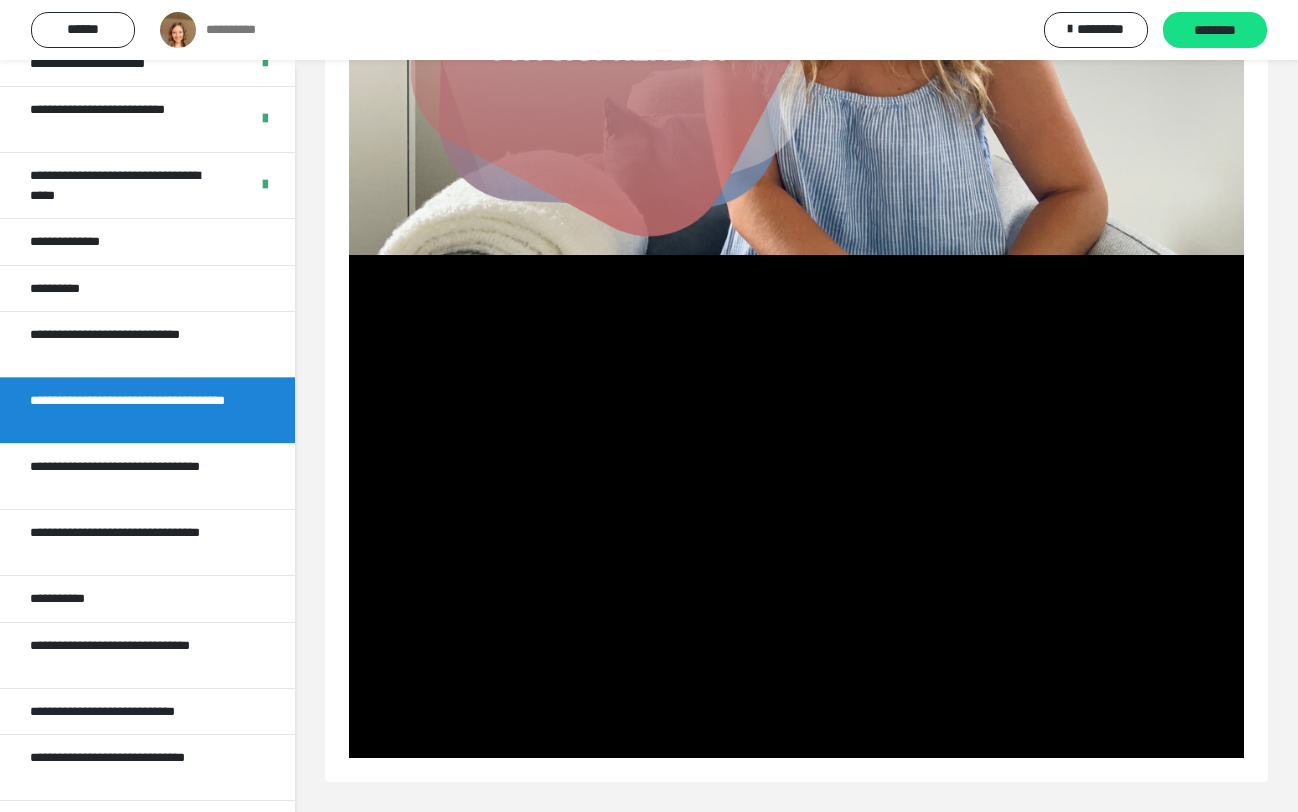 click at bounding box center (796, 506) 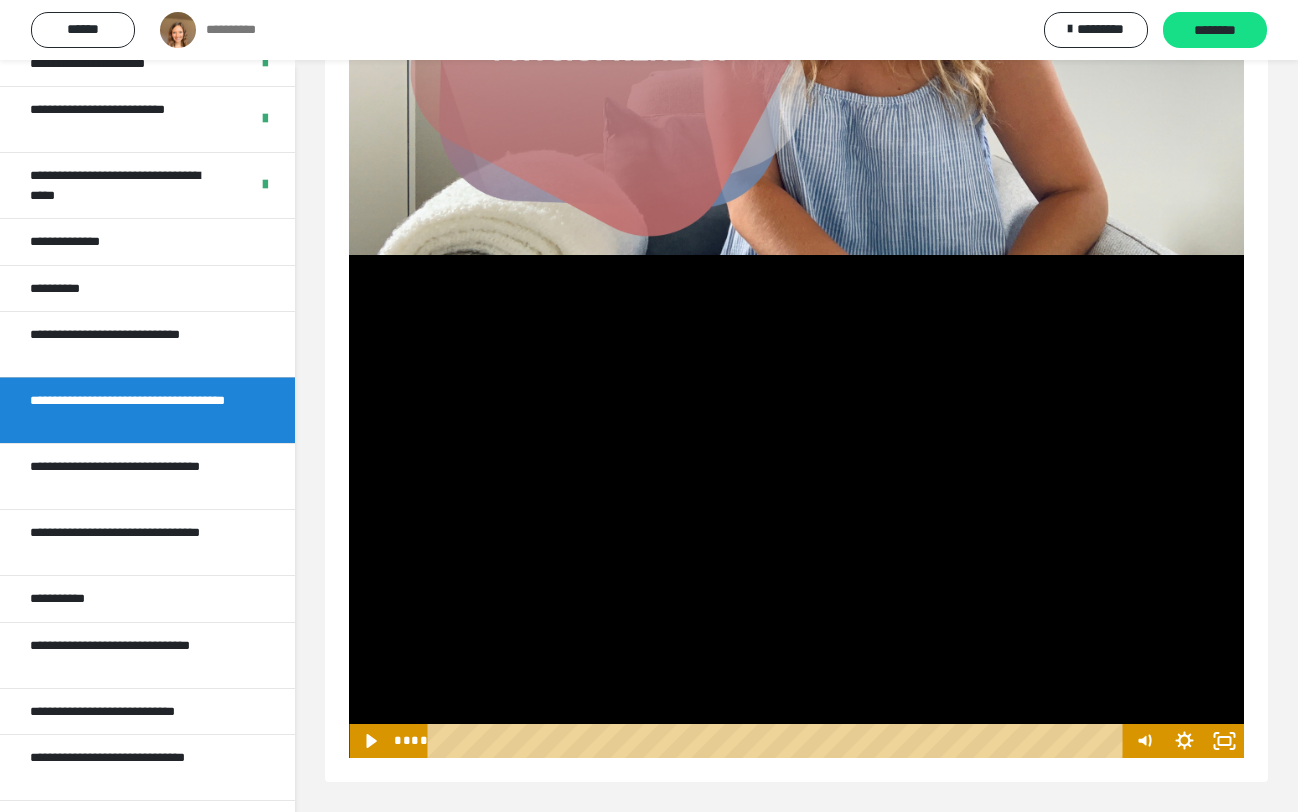 click on "******" at bounding box center (83, 30) 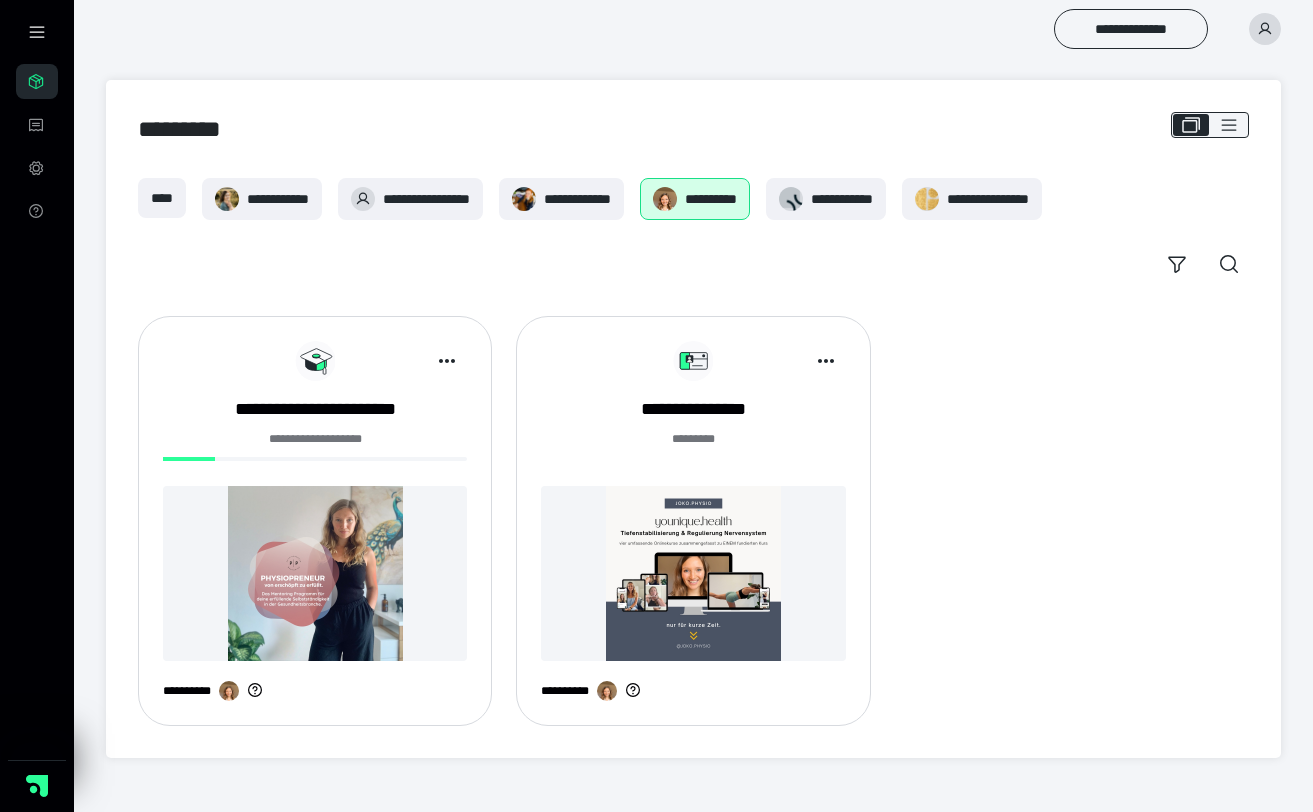 scroll, scrollTop: 0, scrollLeft: 0, axis: both 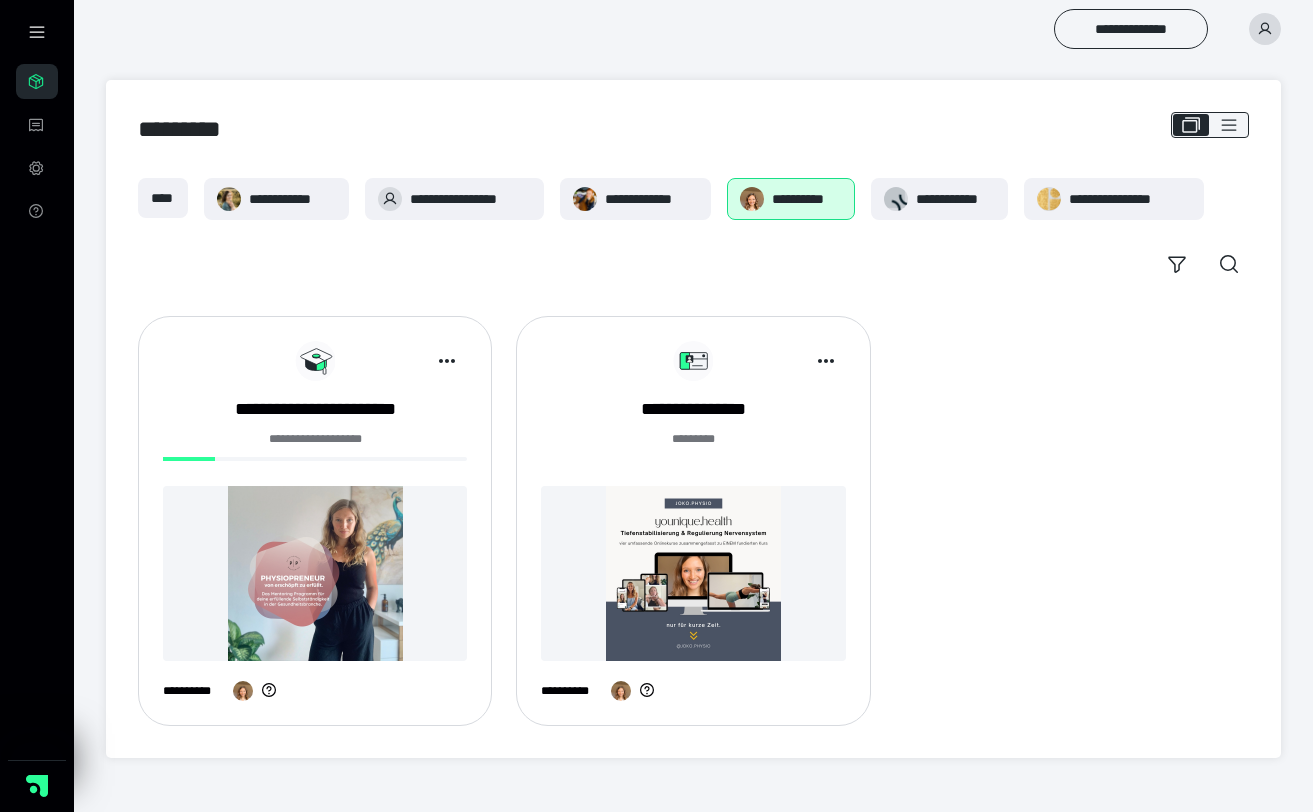 click at bounding box center [693, 573] 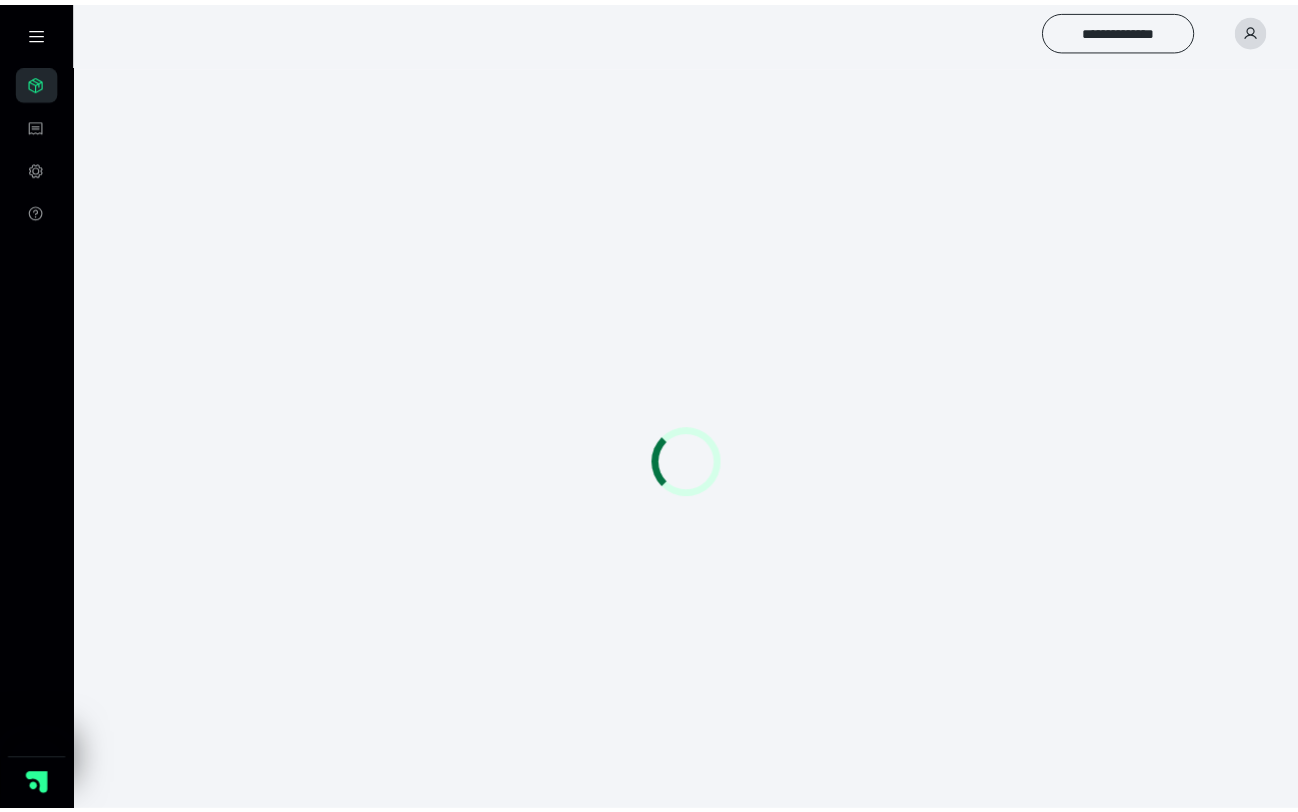 scroll, scrollTop: 0, scrollLeft: 0, axis: both 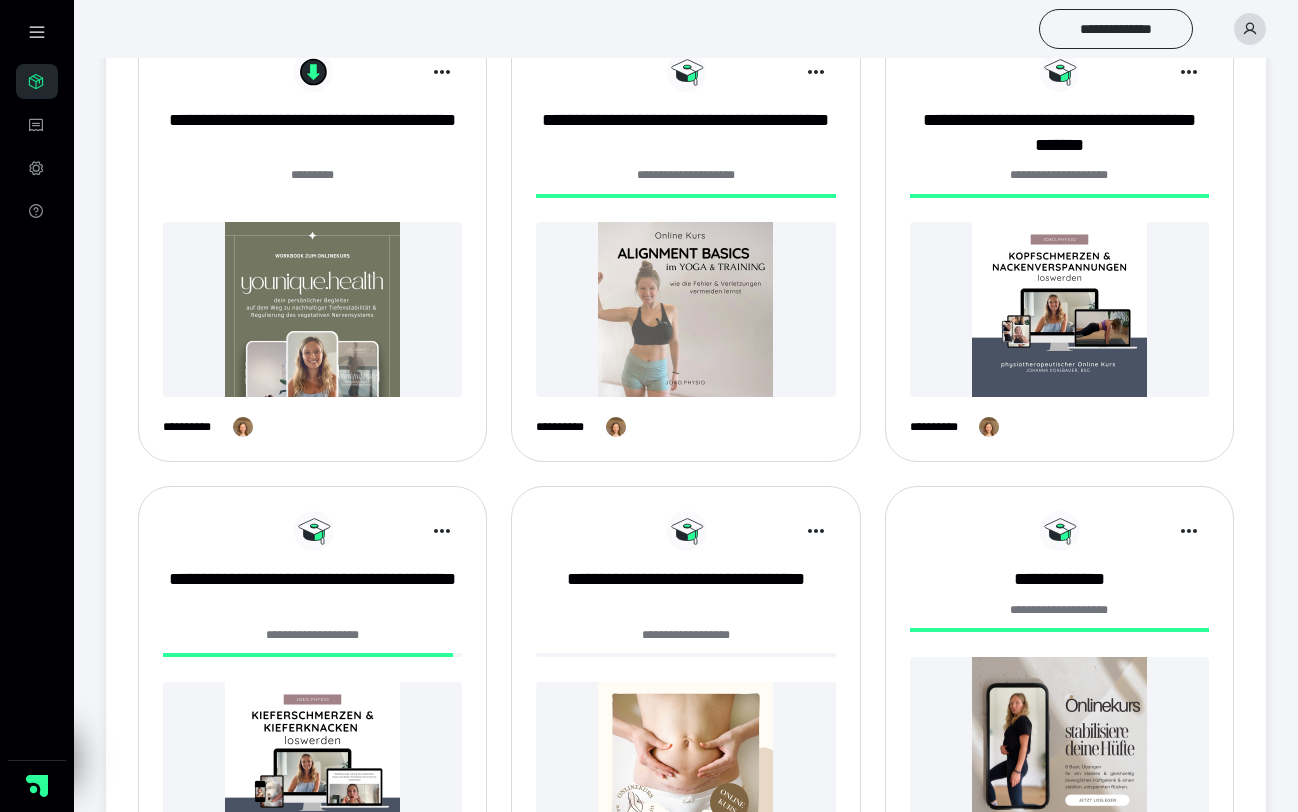 click at bounding box center [1059, 309] 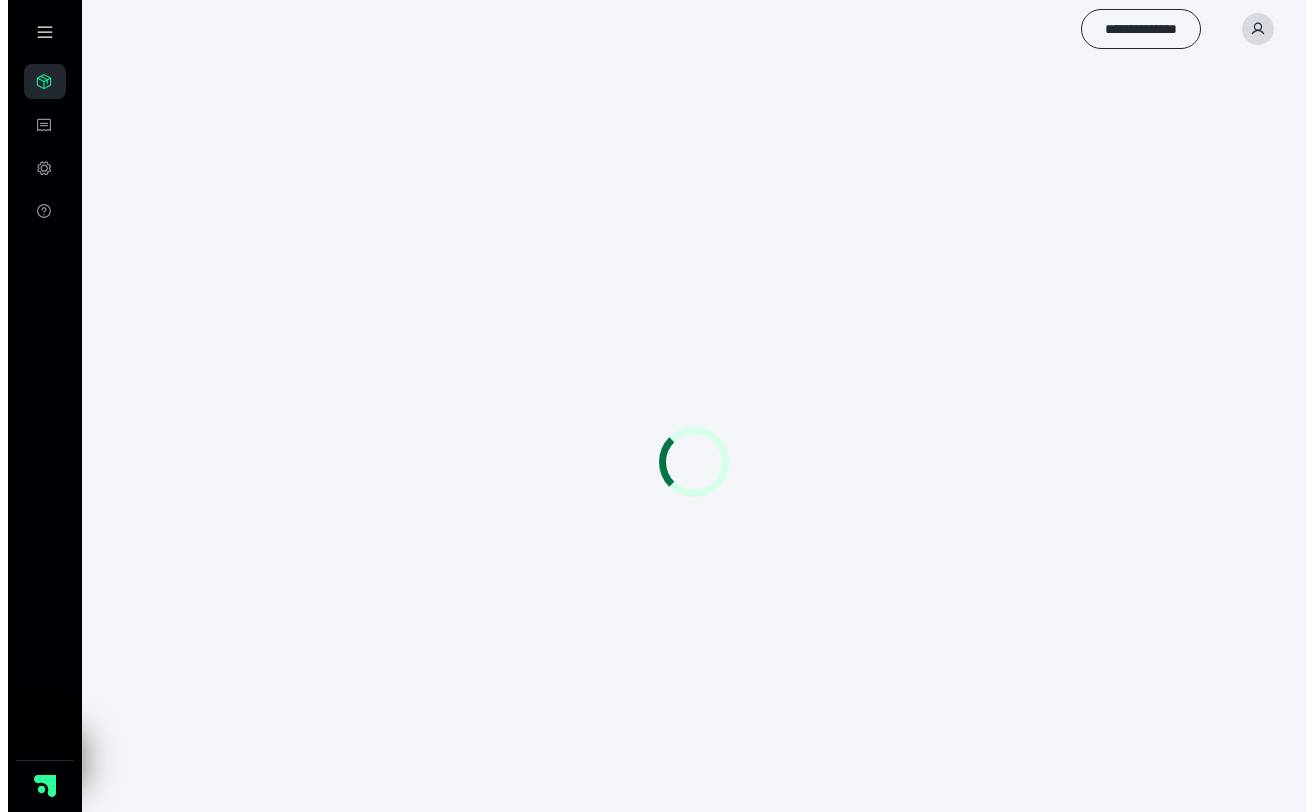 scroll, scrollTop: 0, scrollLeft: 0, axis: both 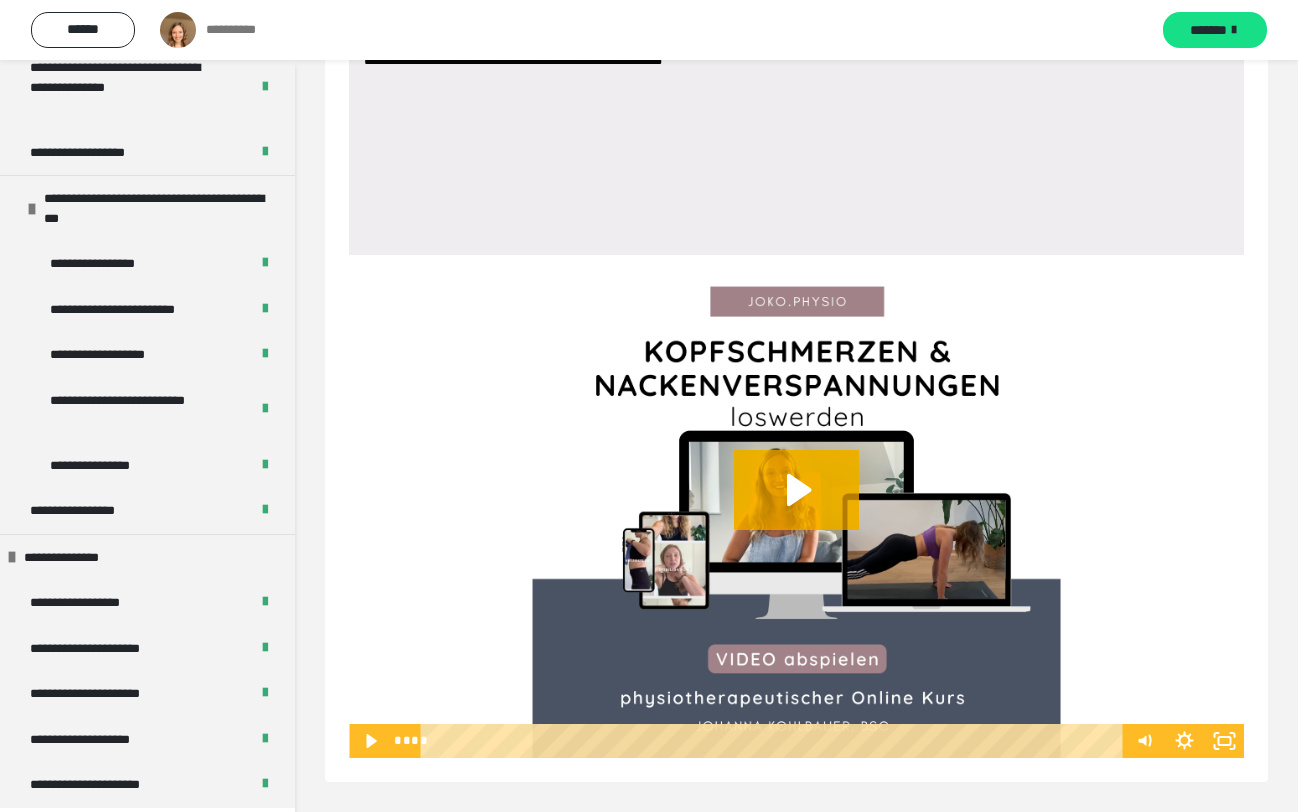 click on "**********" at bounding box center [108, 785] 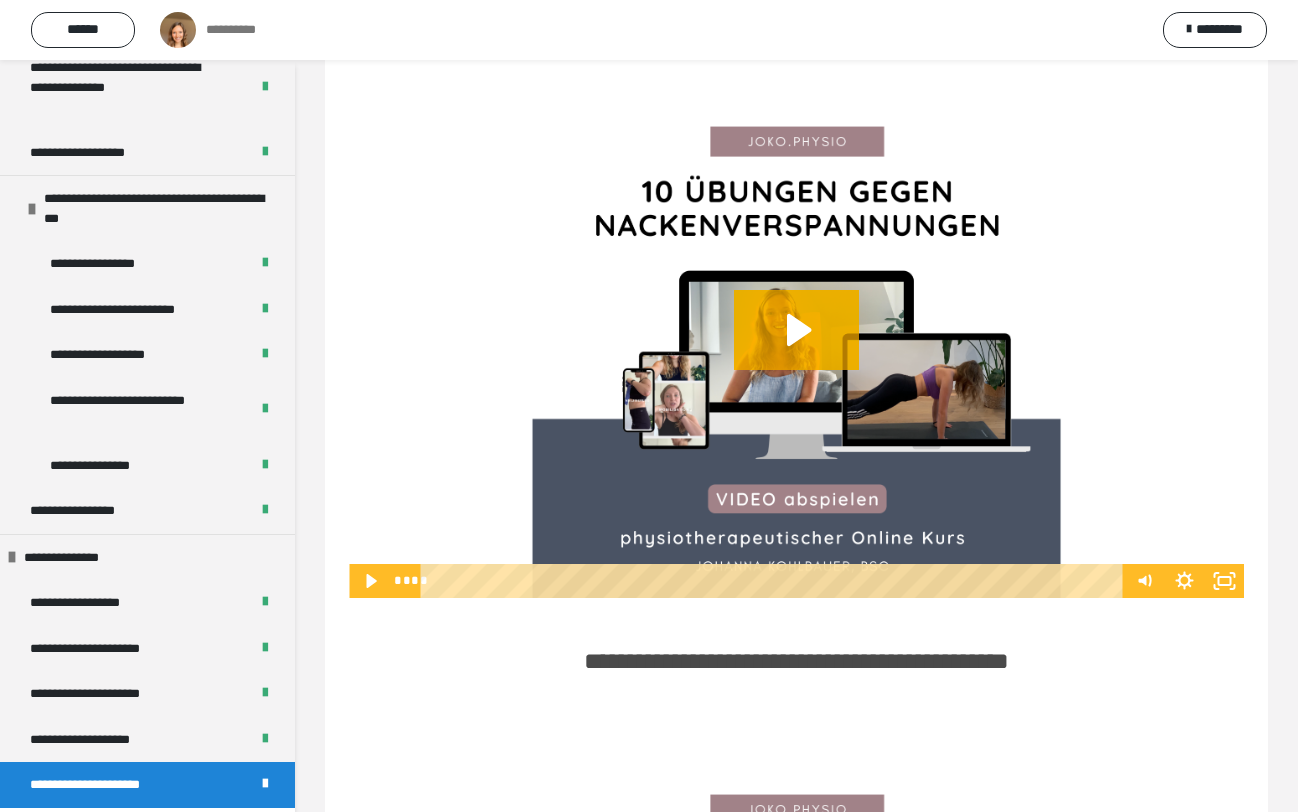scroll, scrollTop: 425, scrollLeft: 0, axis: vertical 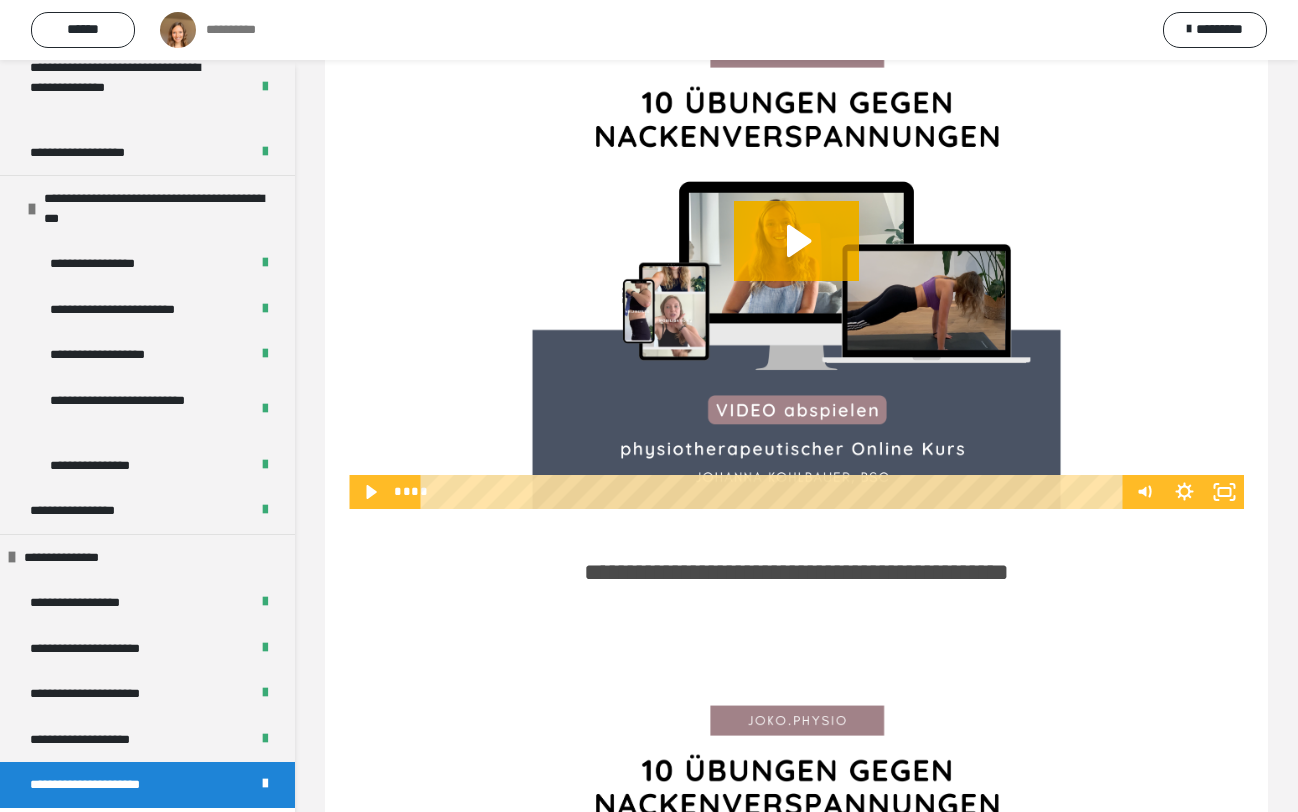 click 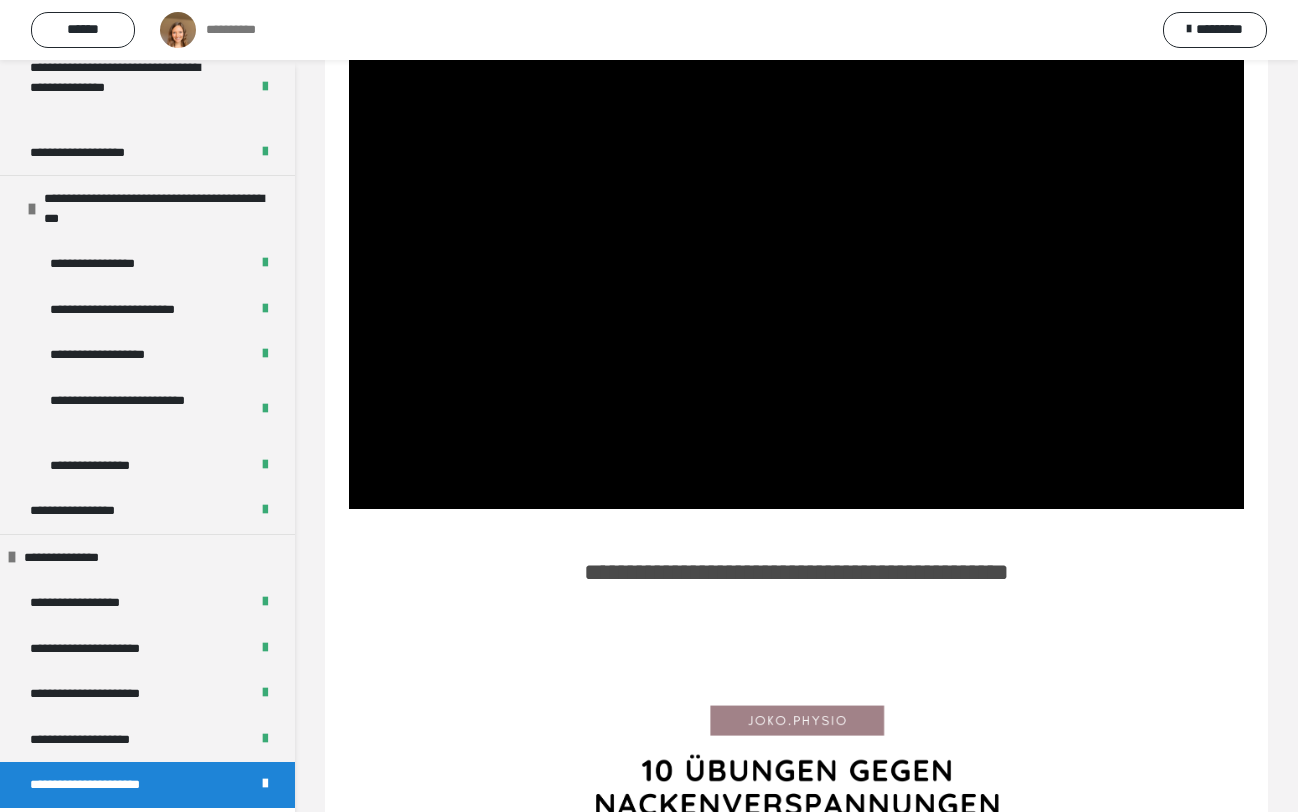 click at bounding box center (796, 257) 